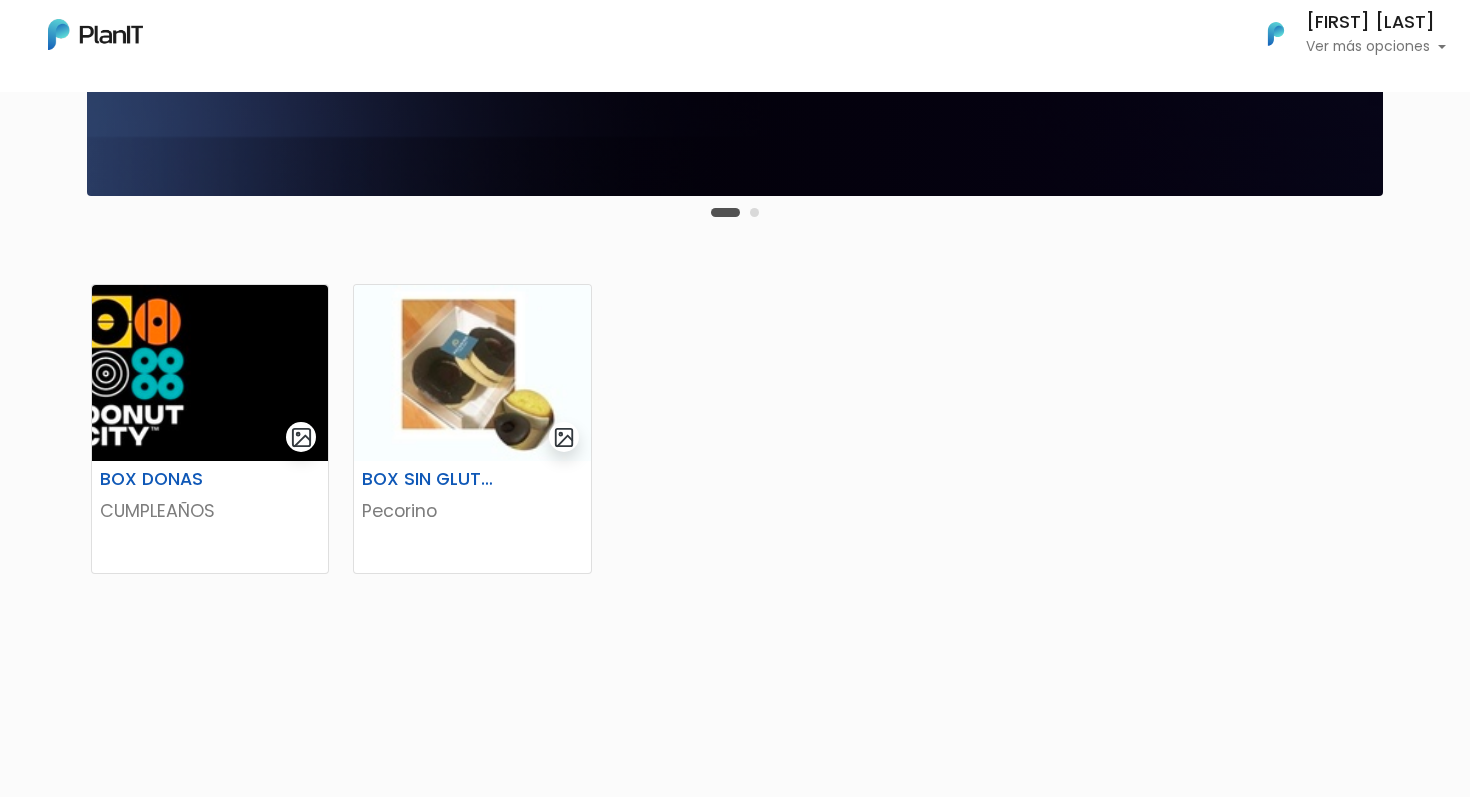 scroll, scrollTop: 391, scrollLeft: 0, axis: vertical 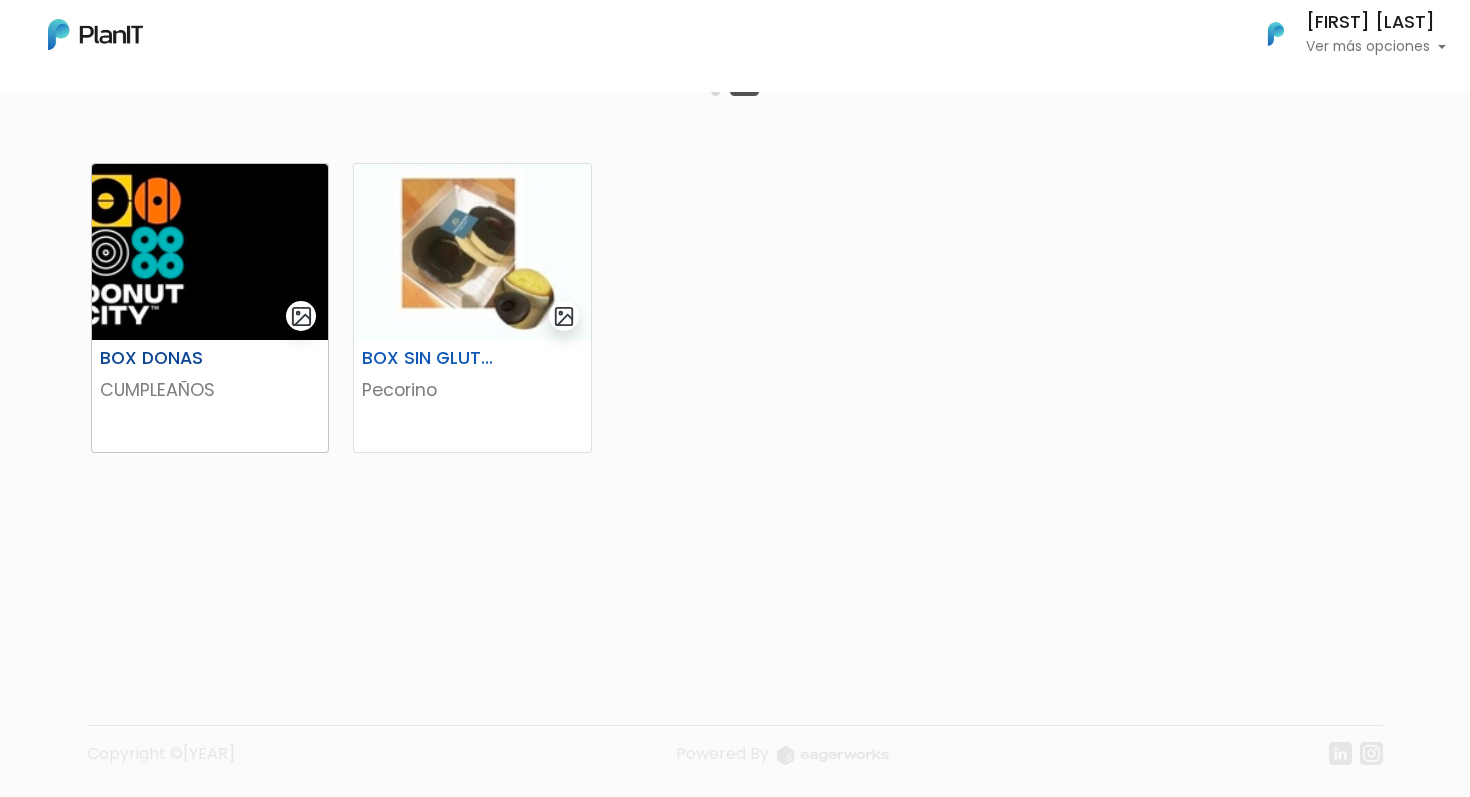 click at bounding box center [210, 252] 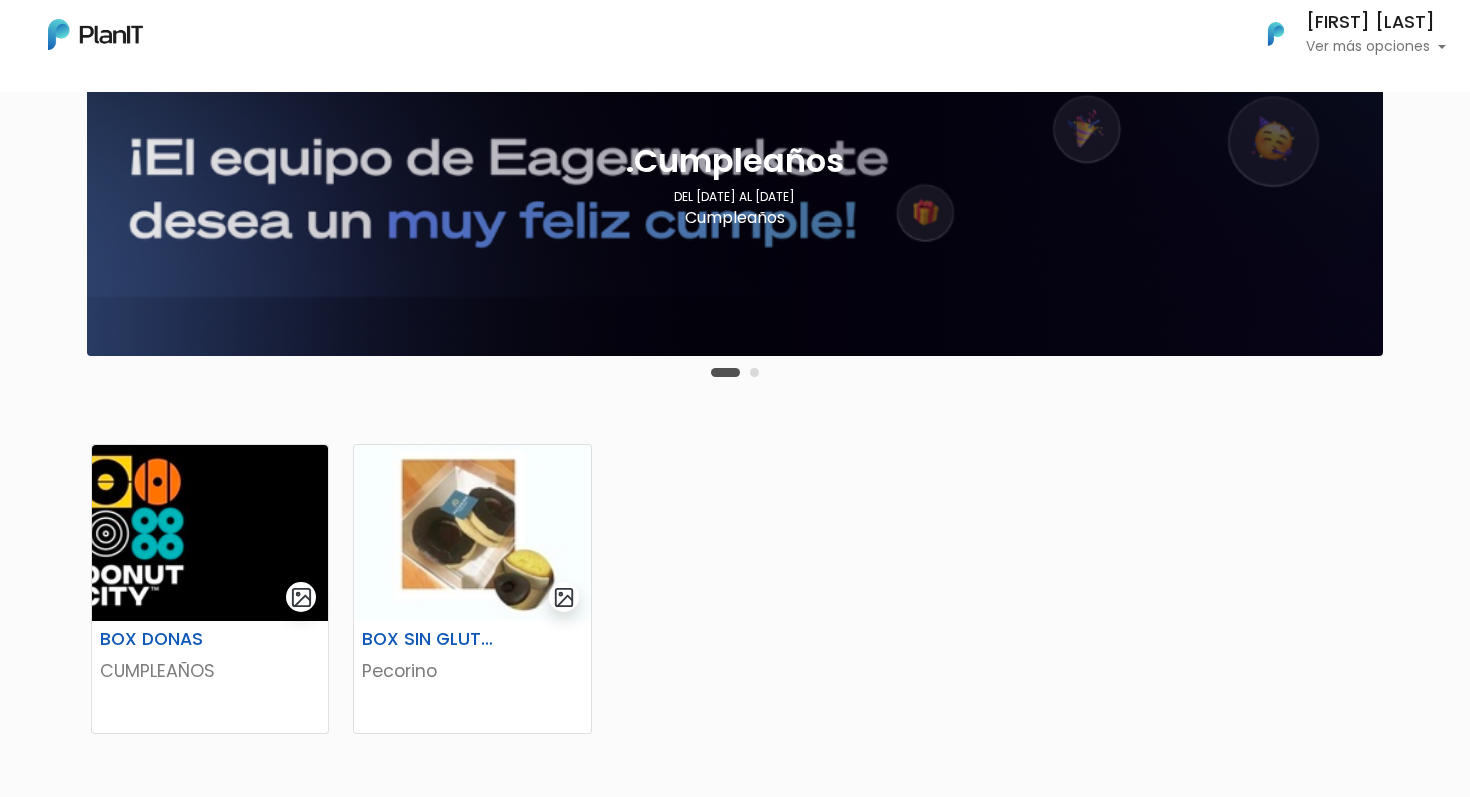 scroll, scrollTop: 148, scrollLeft: 0, axis: vertical 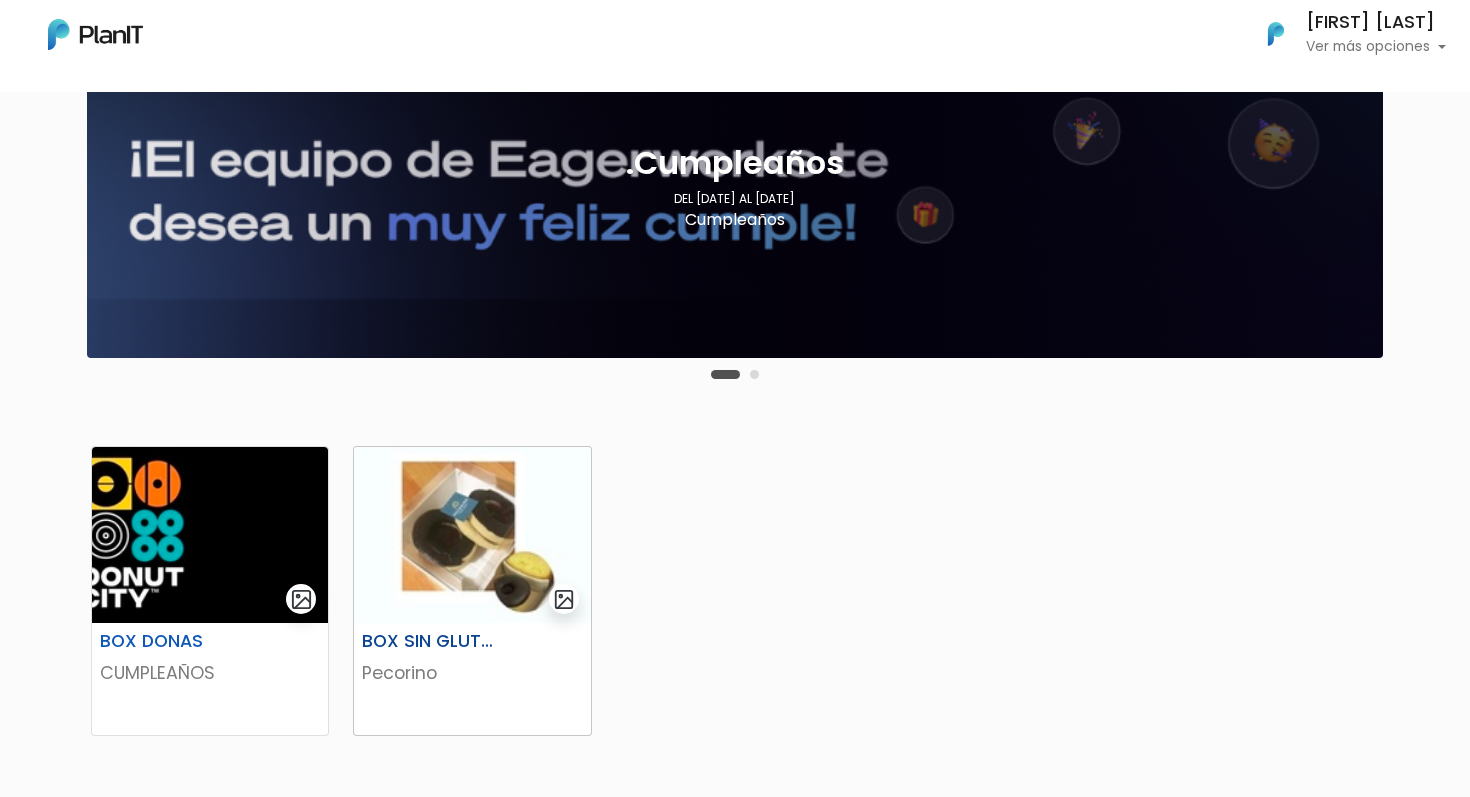 click at bounding box center [472, 535] 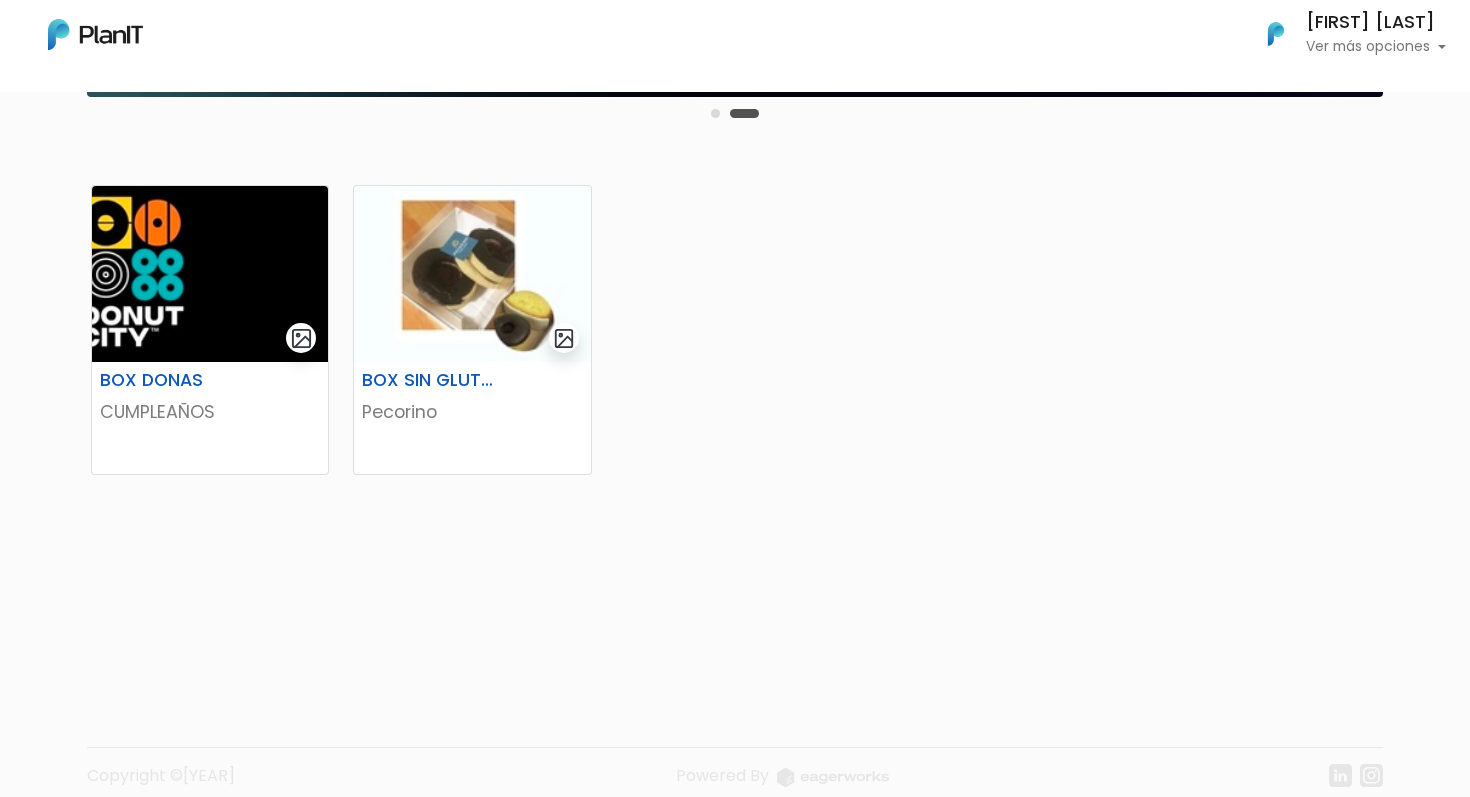 scroll, scrollTop: 0, scrollLeft: 0, axis: both 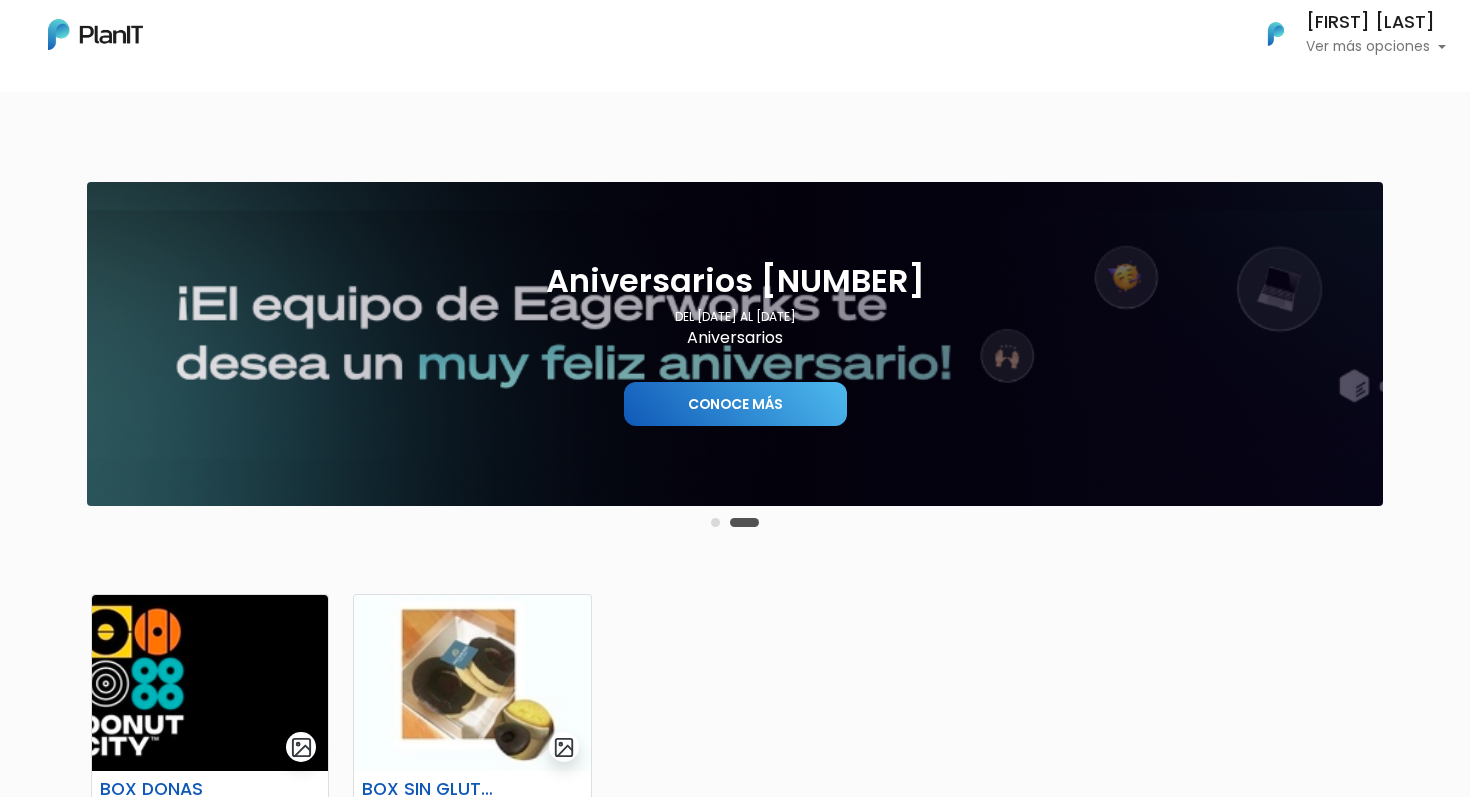 click on "Mis Compras
Mi Lista
Editar Información
Cerrar Sesión
Bruno Quagliata
Ver más opciones
Mis Compras
Editar Información
Cerrar Sesión
o seleccione filtros para guíar su búsqueda
¿Qué está buscando?
Catering
Regalos
Eventos" at bounding box center (735, 46) 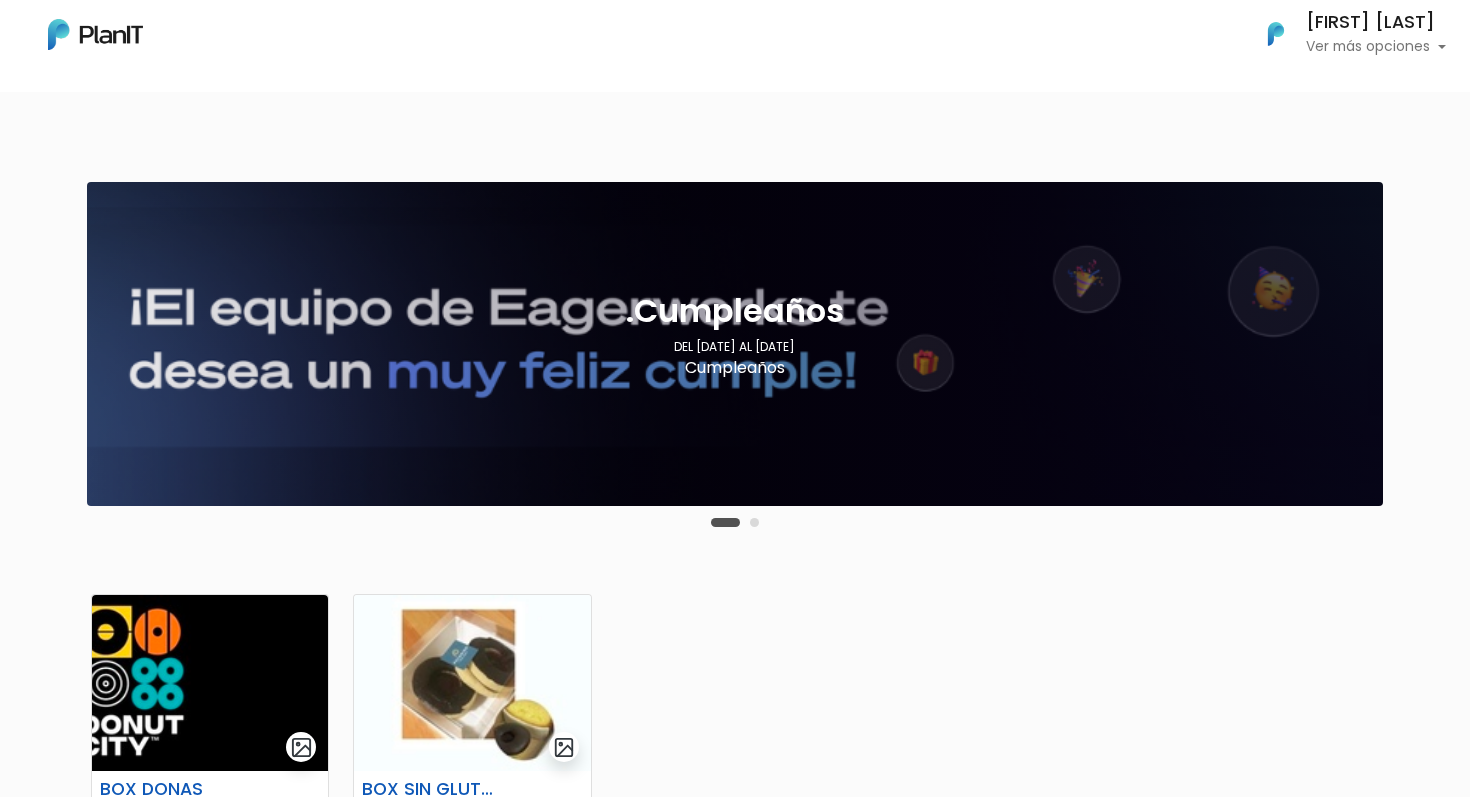 click on "Ver más opciones" at bounding box center (1376, 47) 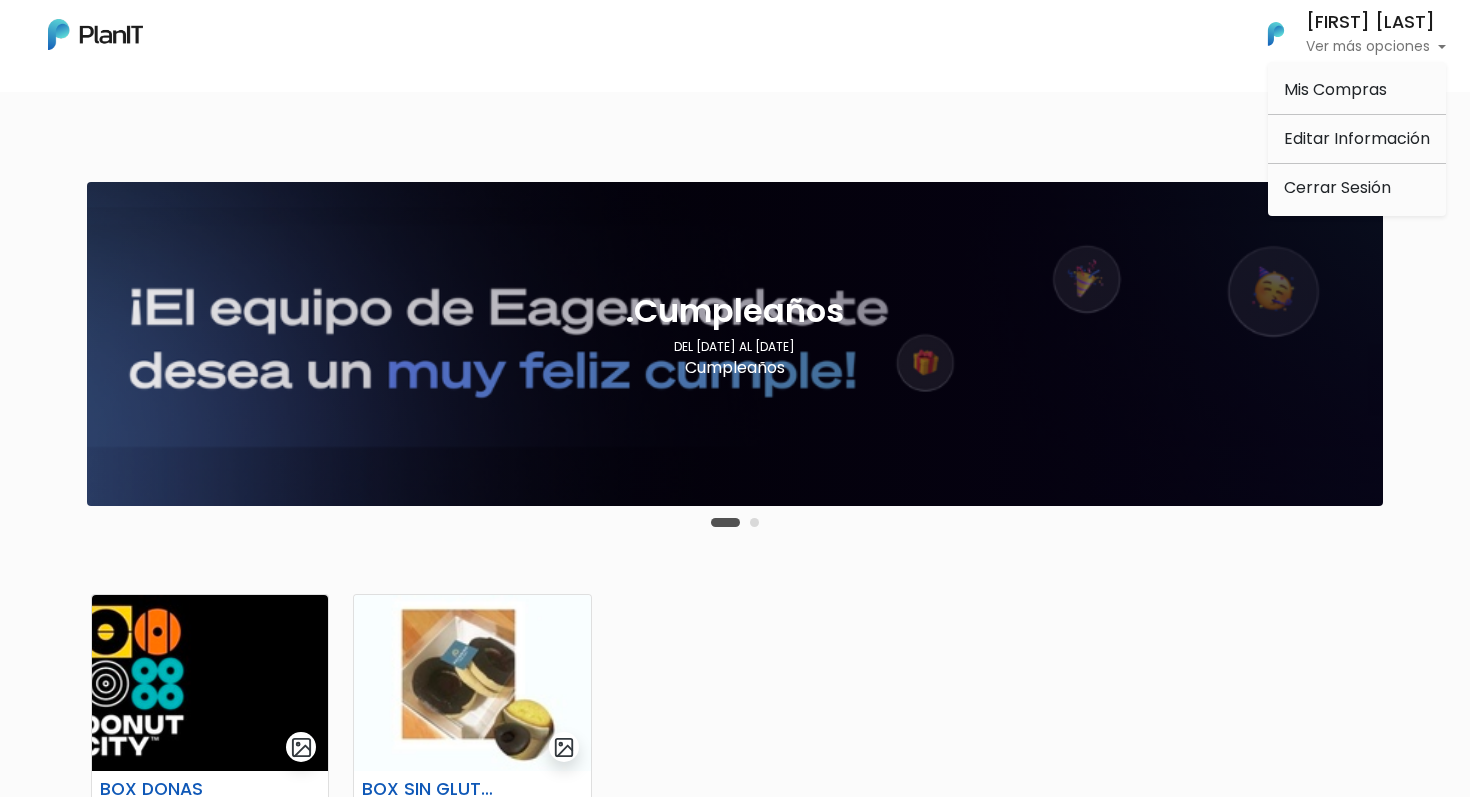 click on ".Cumpleaños
Del  1 de enero al 31 de diciembre
Cumpleaños
Conoce más" at bounding box center (735, 344) 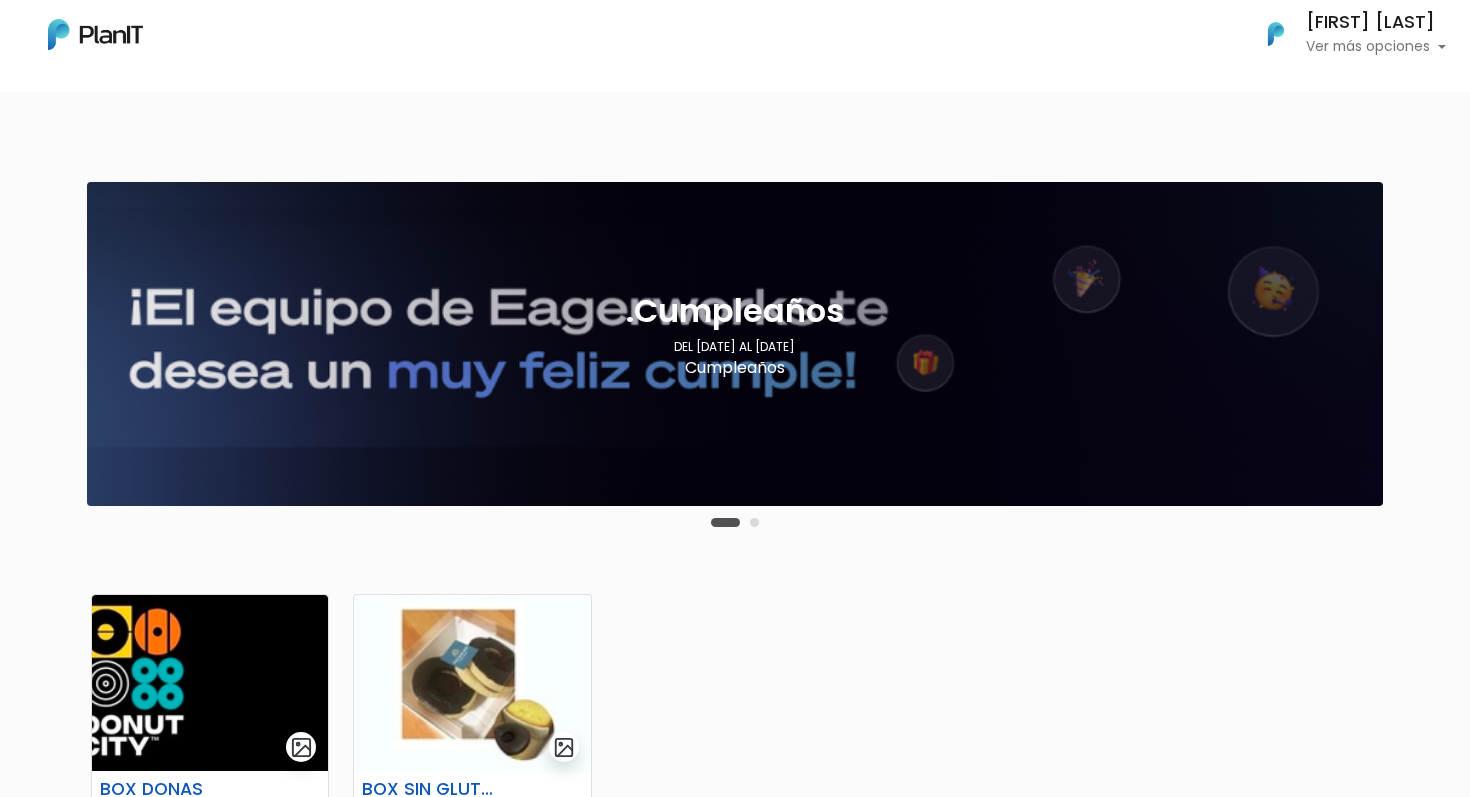 click at bounding box center [735, 522] 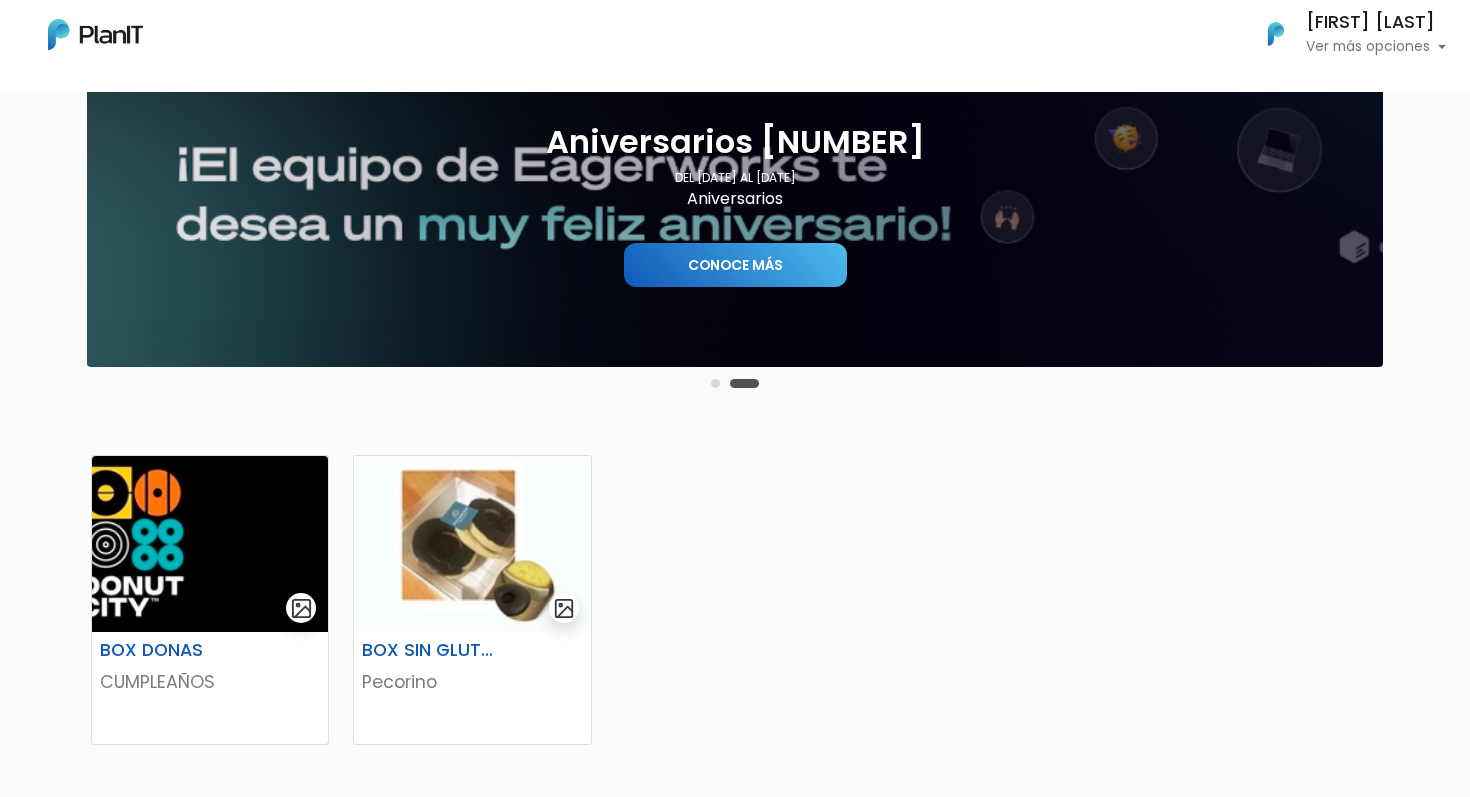 scroll, scrollTop: 0, scrollLeft: 0, axis: both 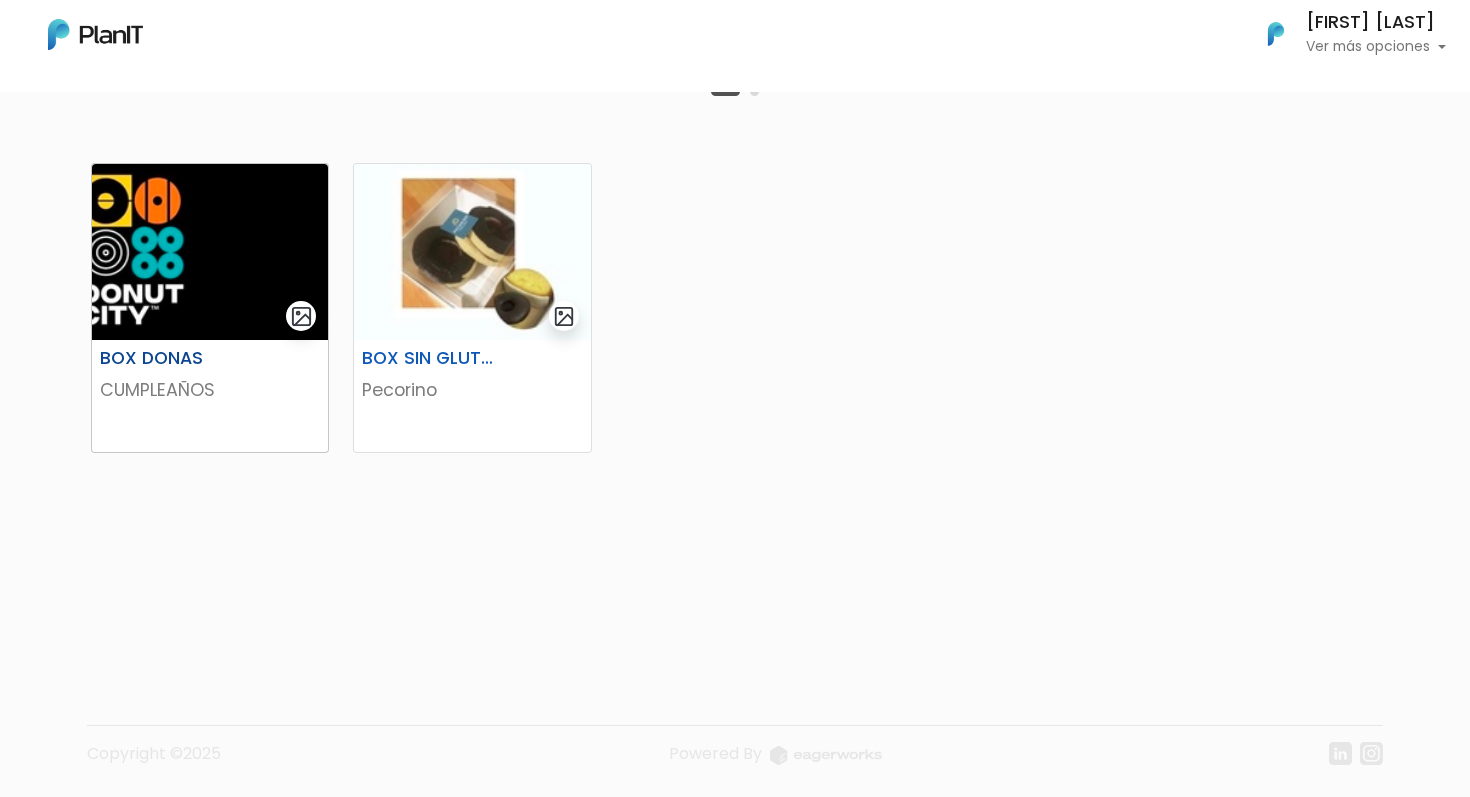 click on "CUMPLEAÑOS" at bounding box center (210, 390) 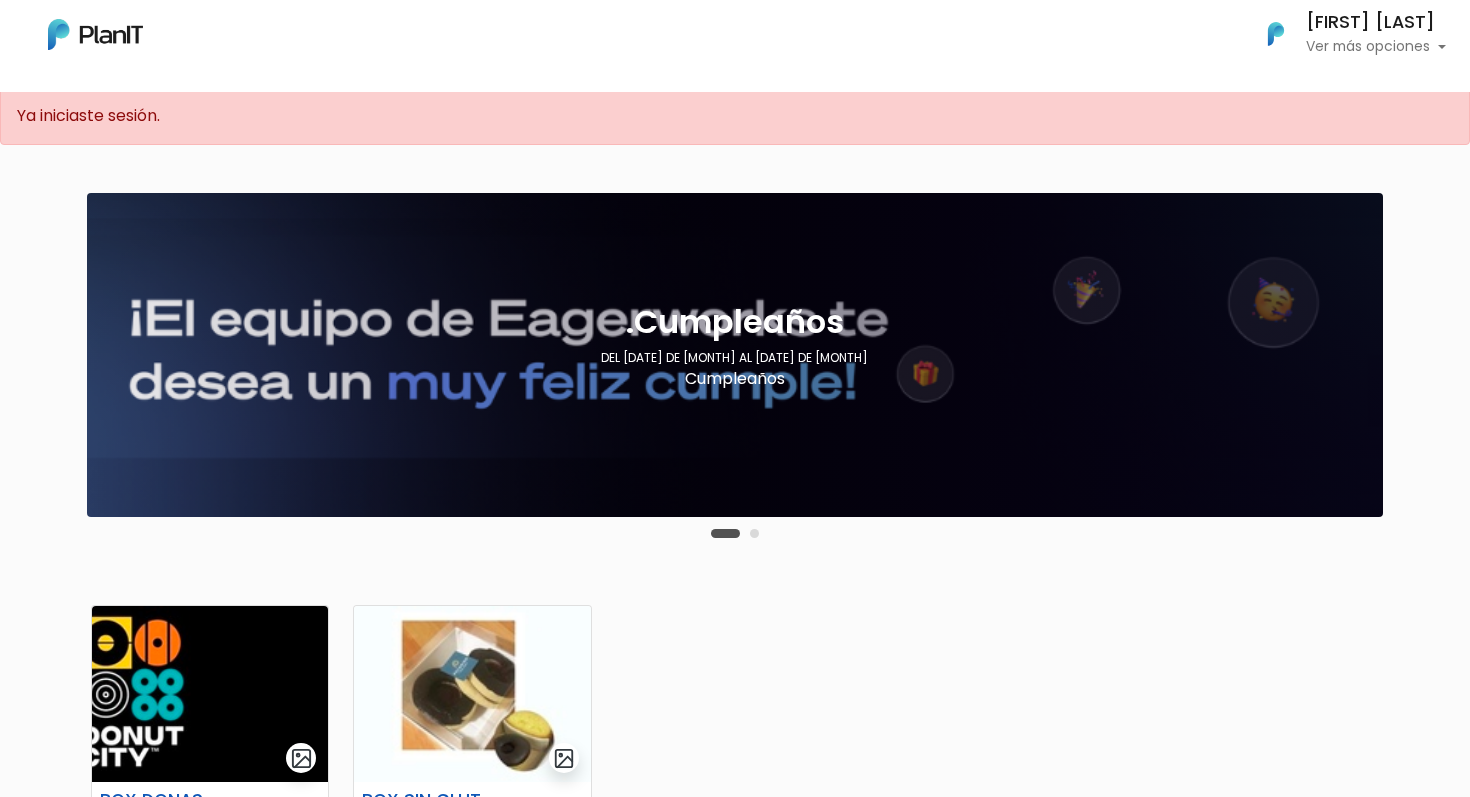 scroll, scrollTop: 0, scrollLeft: 0, axis: both 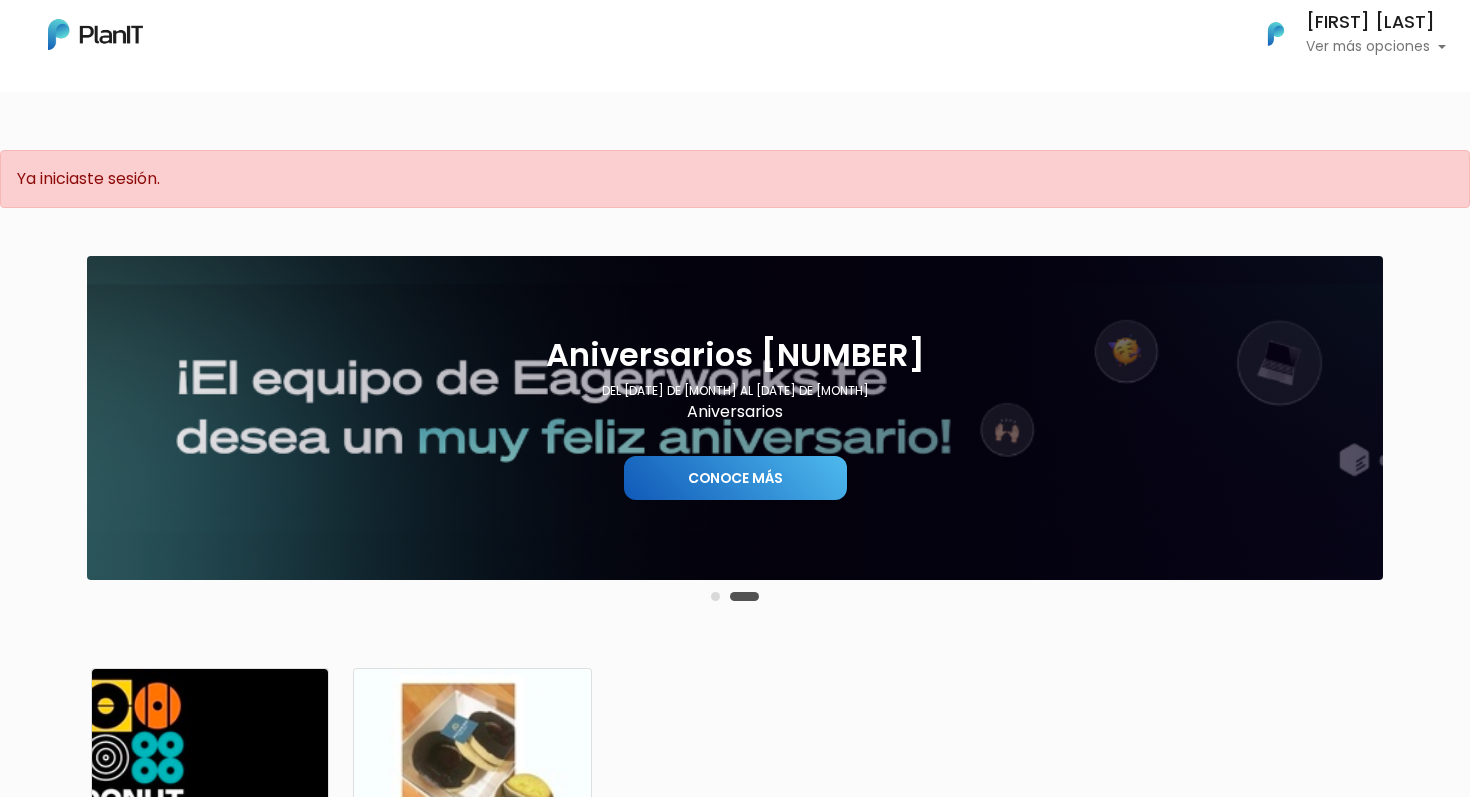 click on "Conoce más" at bounding box center [735, 478] 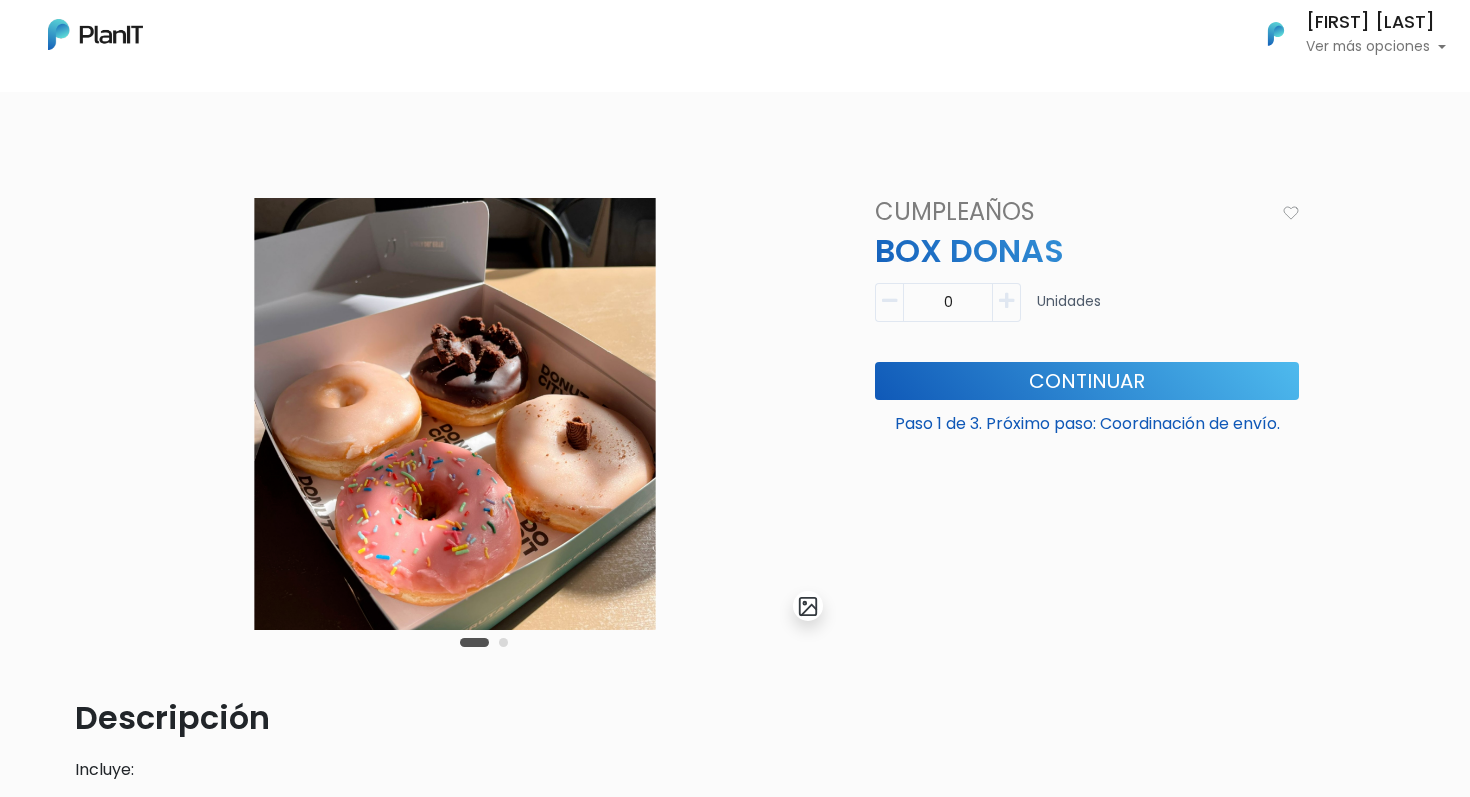 scroll, scrollTop: 0, scrollLeft: 0, axis: both 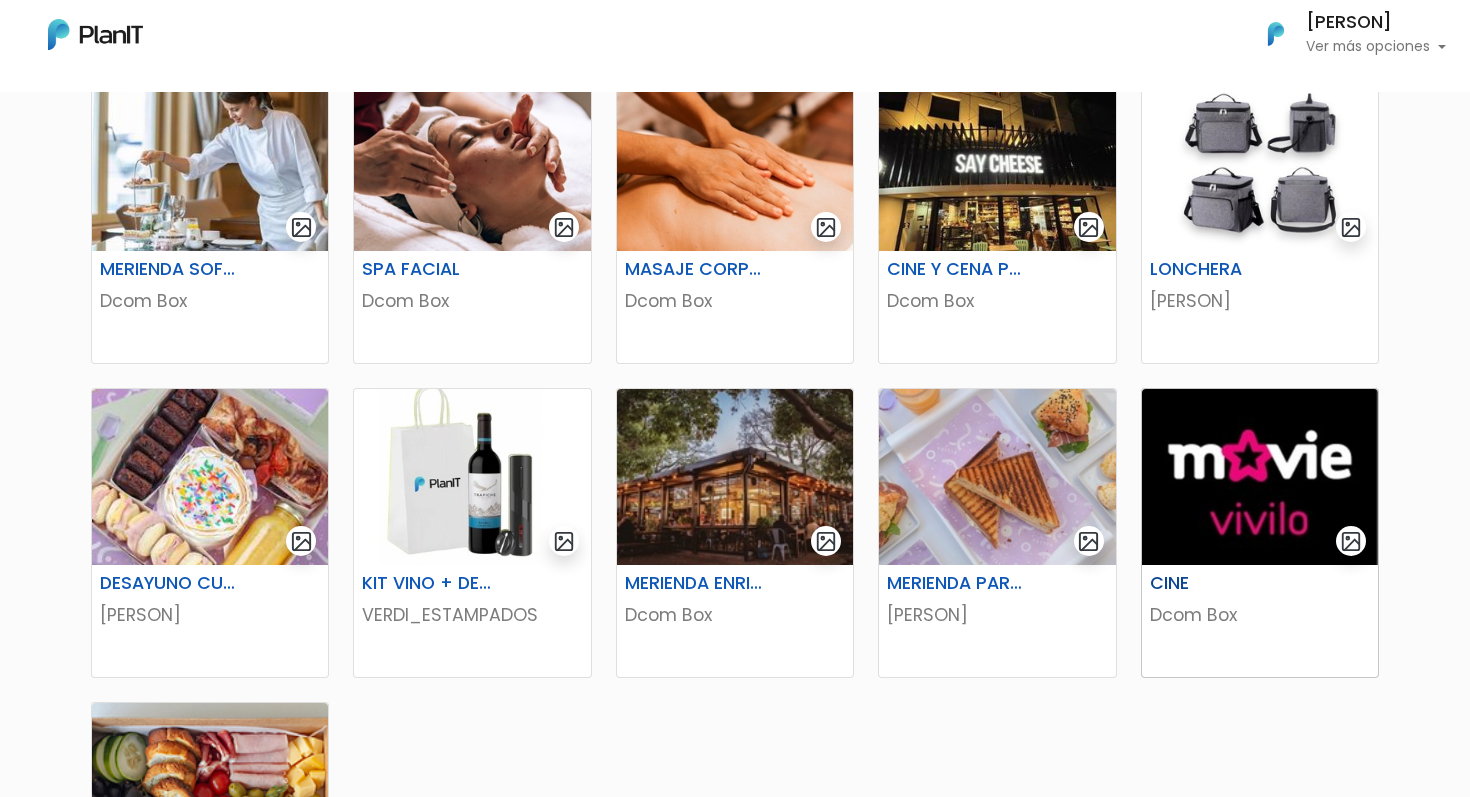 click at bounding box center (1260, 477) 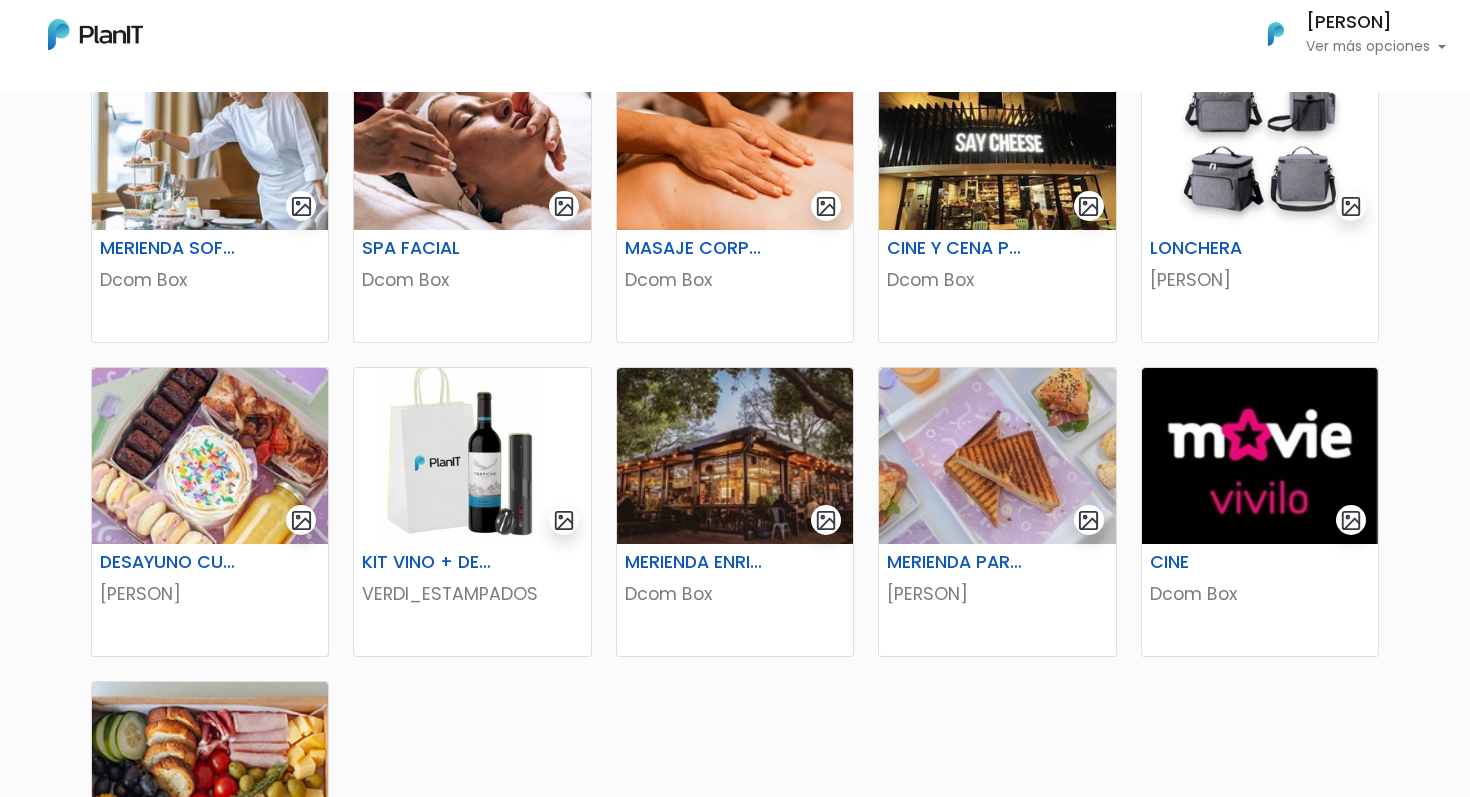 scroll, scrollTop: 907, scrollLeft: 0, axis: vertical 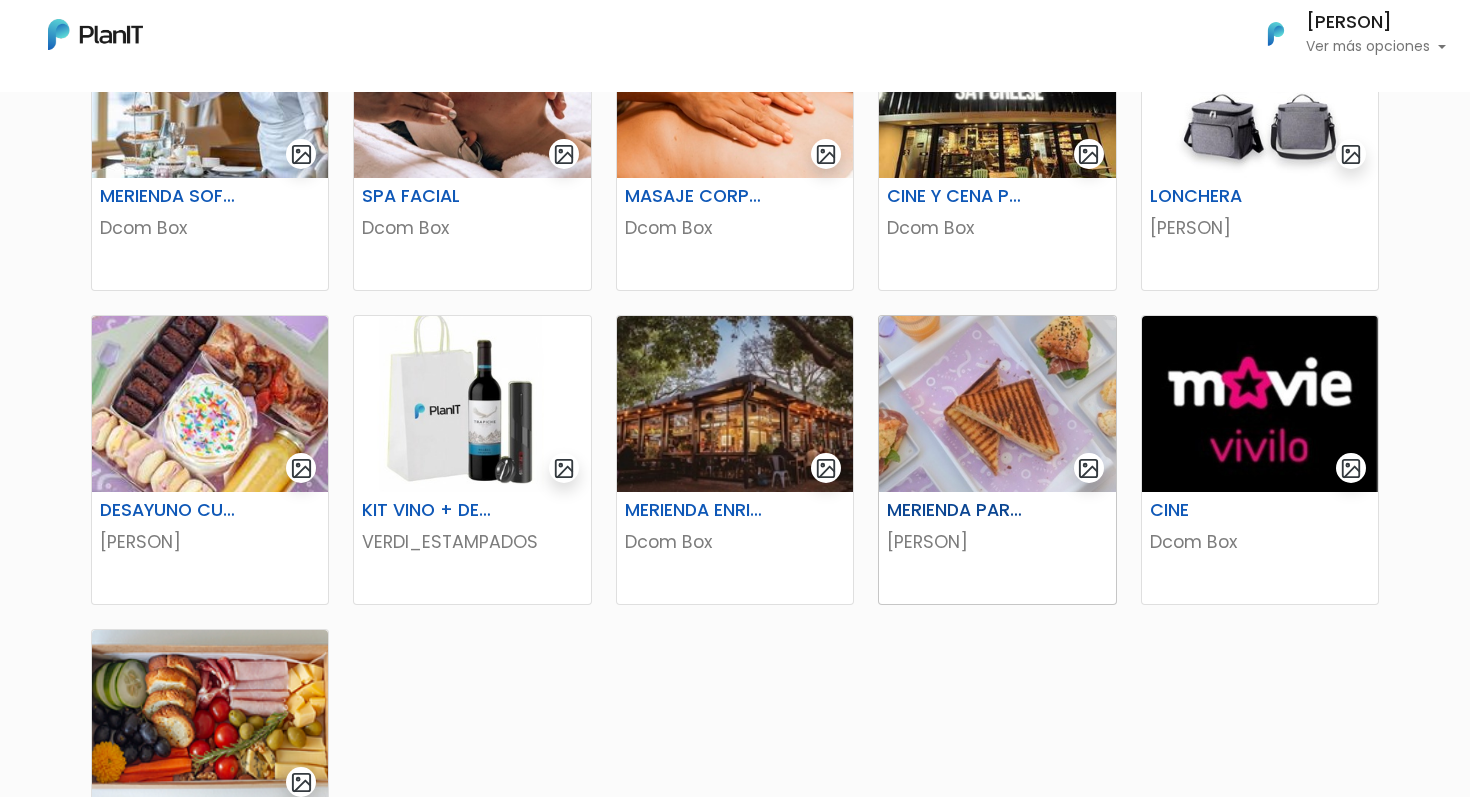 click at bounding box center [997, 404] 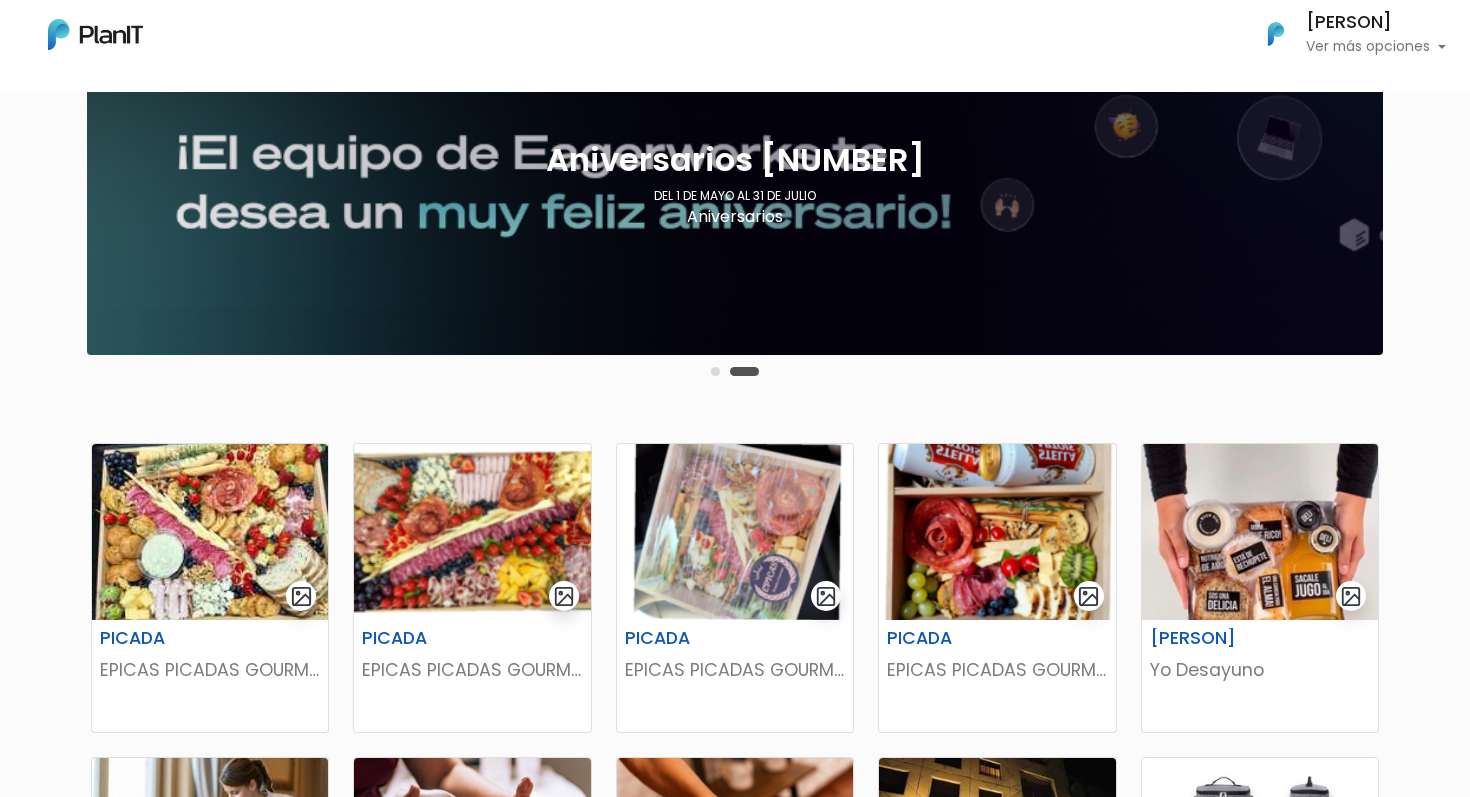 scroll, scrollTop: 0, scrollLeft: 0, axis: both 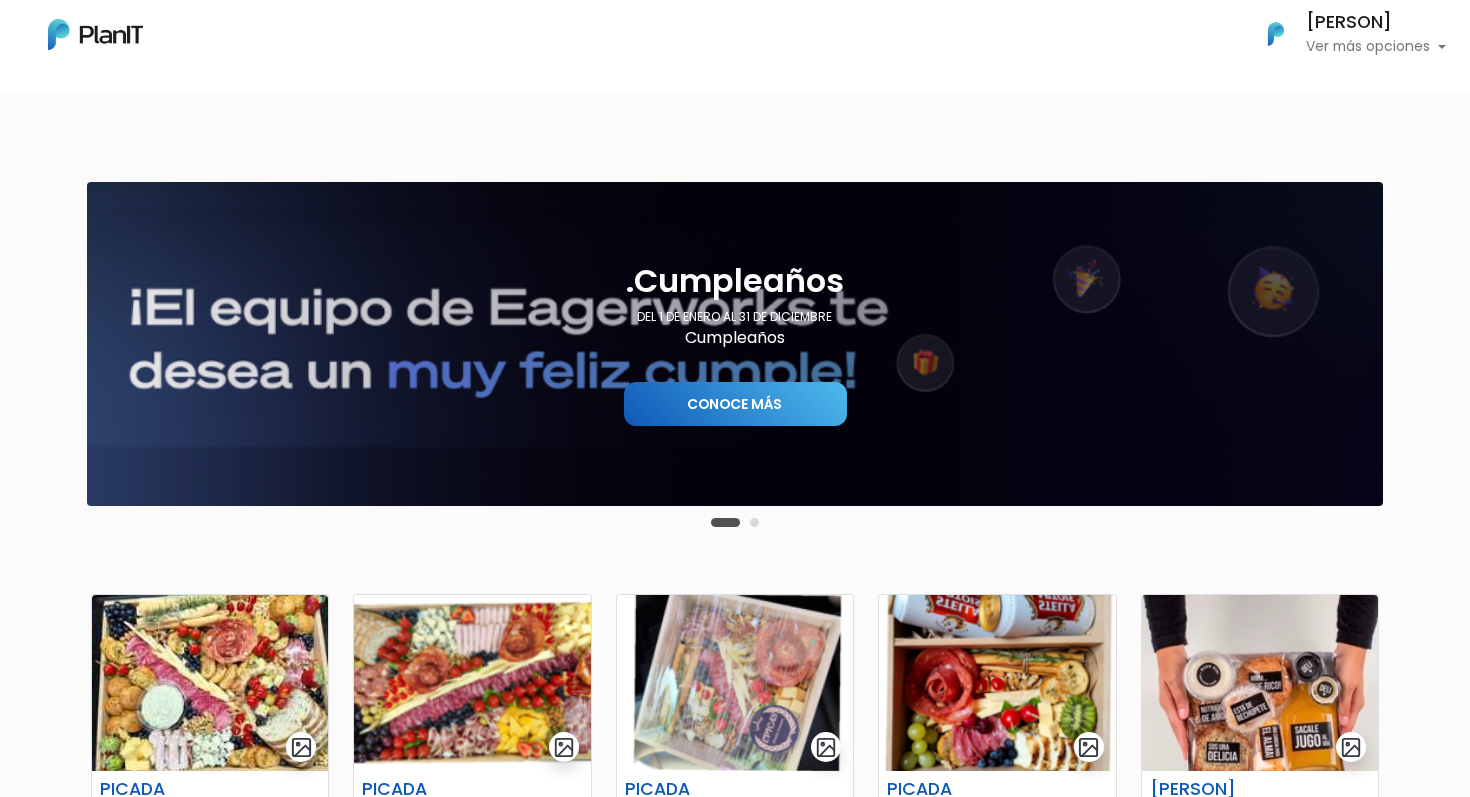 click on "Conoce más" at bounding box center (734, 404) 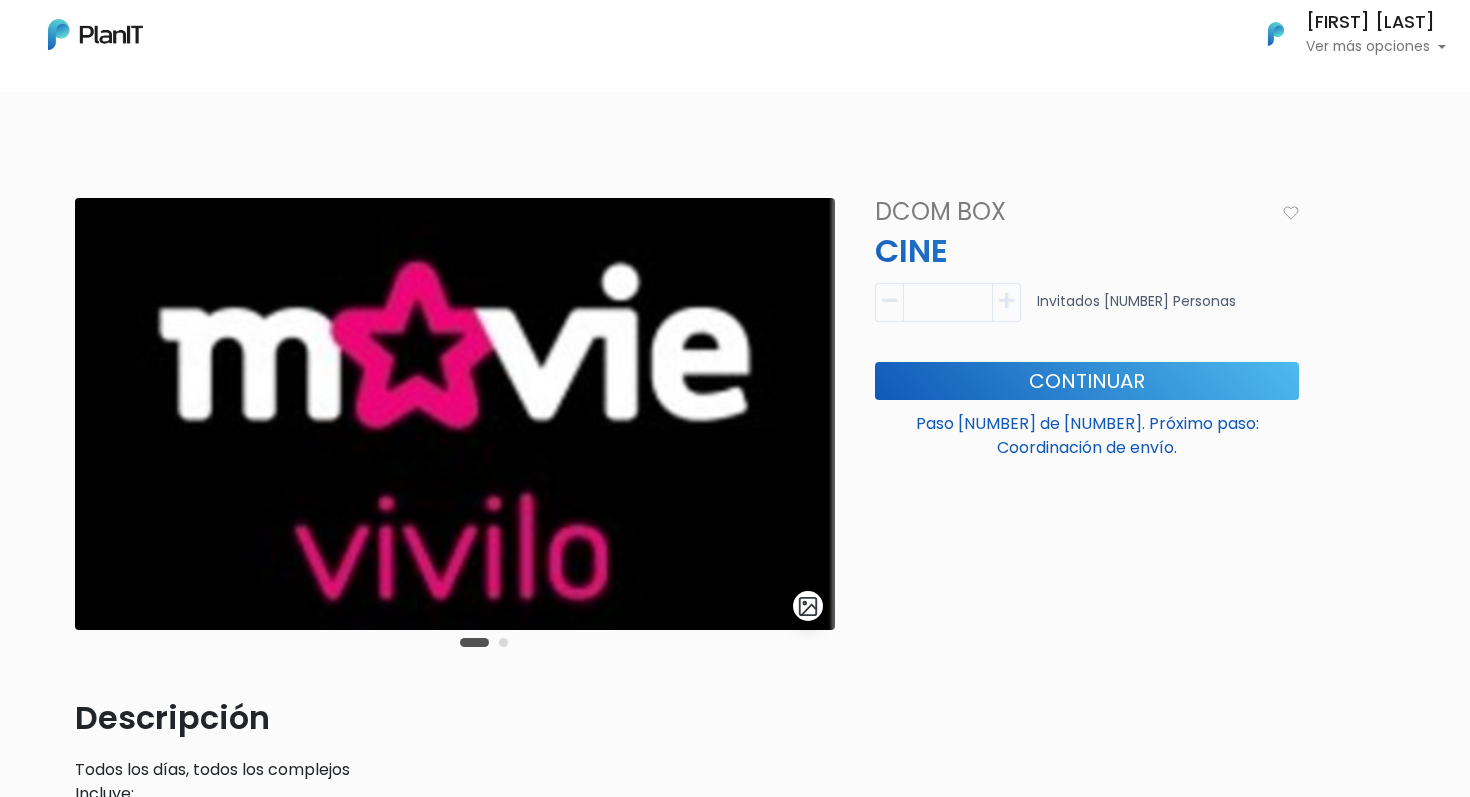 scroll, scrollTop: 0, scrollLeft: 0, axis: both 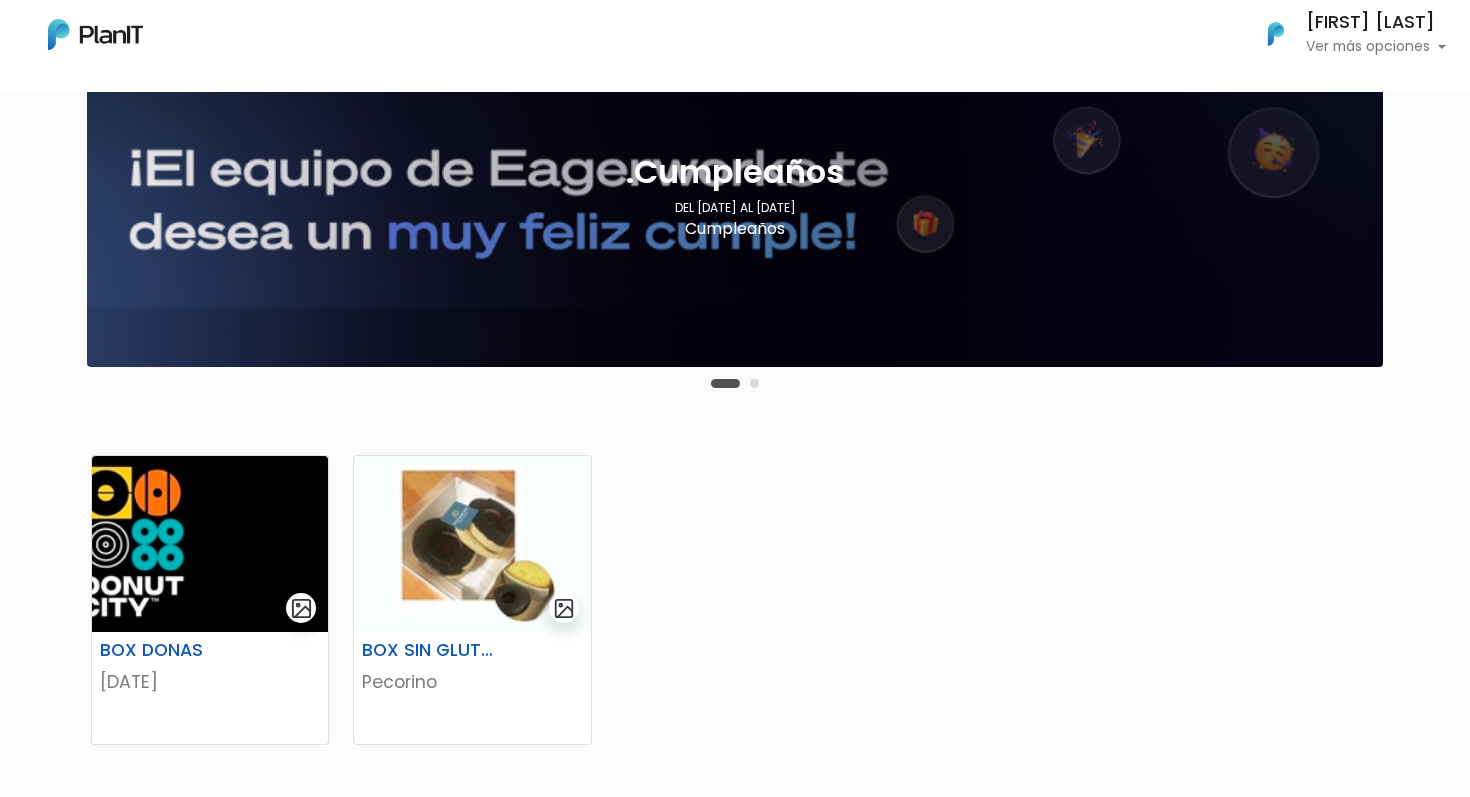 click at bounding box center (754, 383) 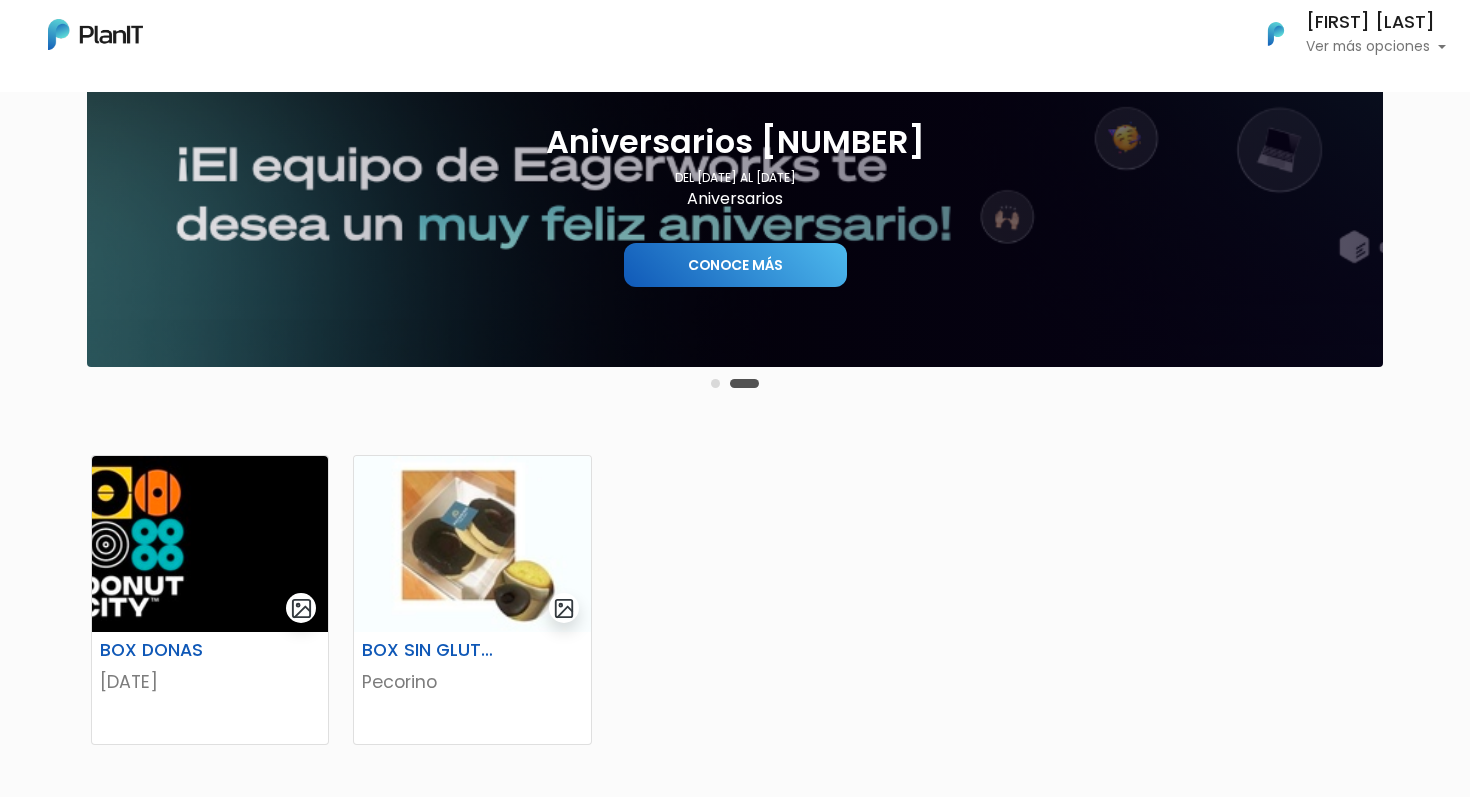 click on "Conoce más" at bounding box center [735, 265] 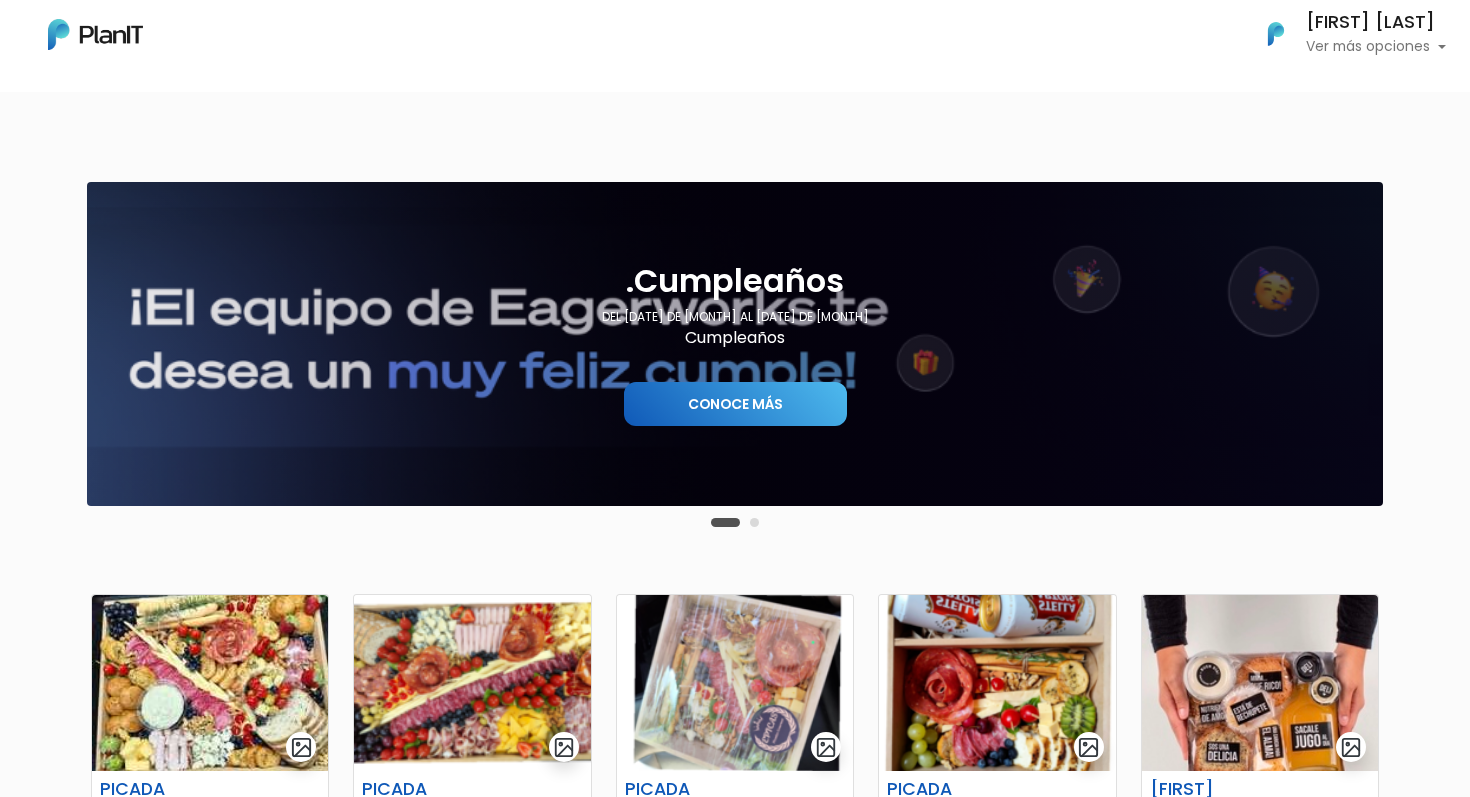 scroll, scrollTop: 6, scrollLeft: 0, axis: vertical 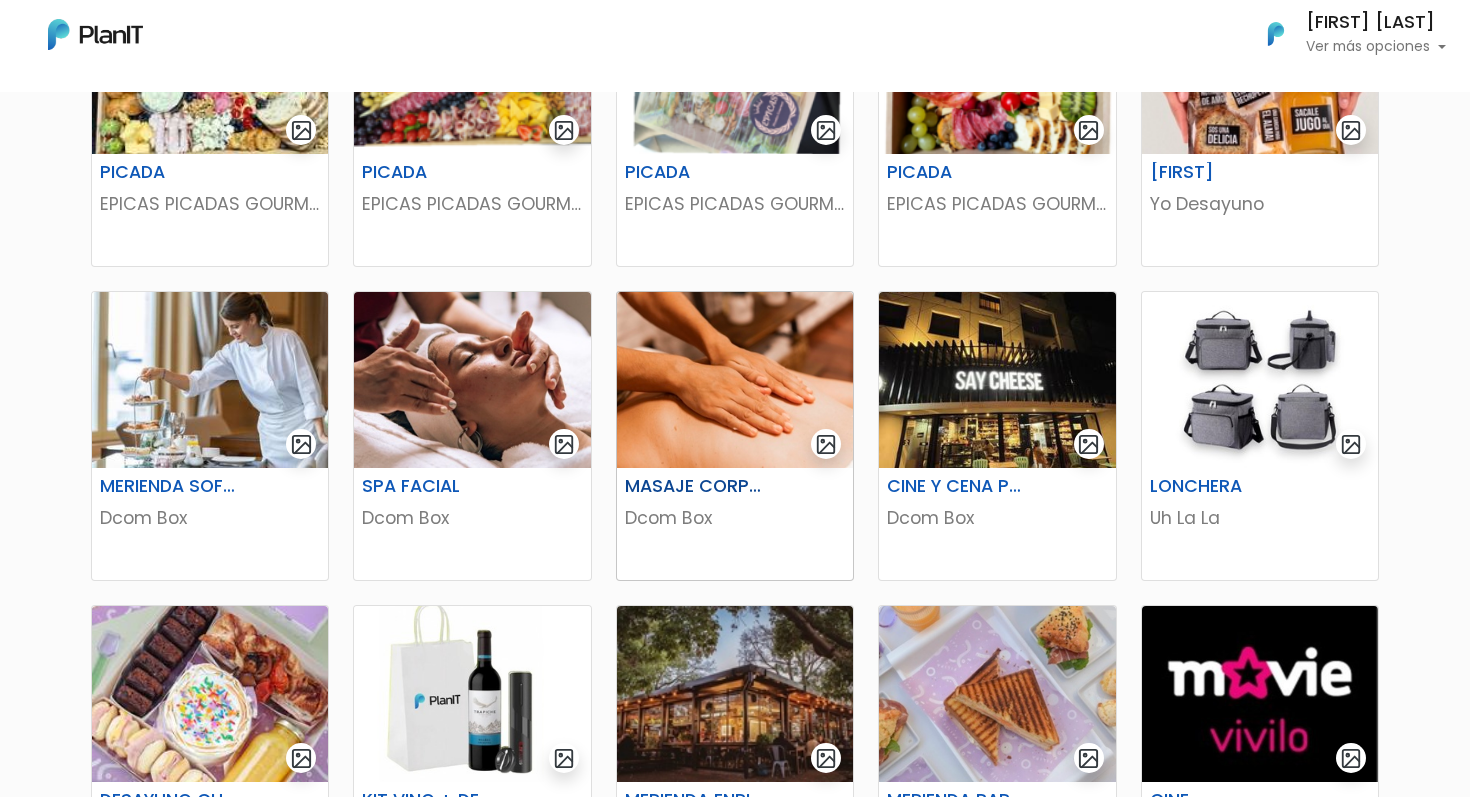 click on "MASAJE CORPORAL" at bounding box center (694, 486) 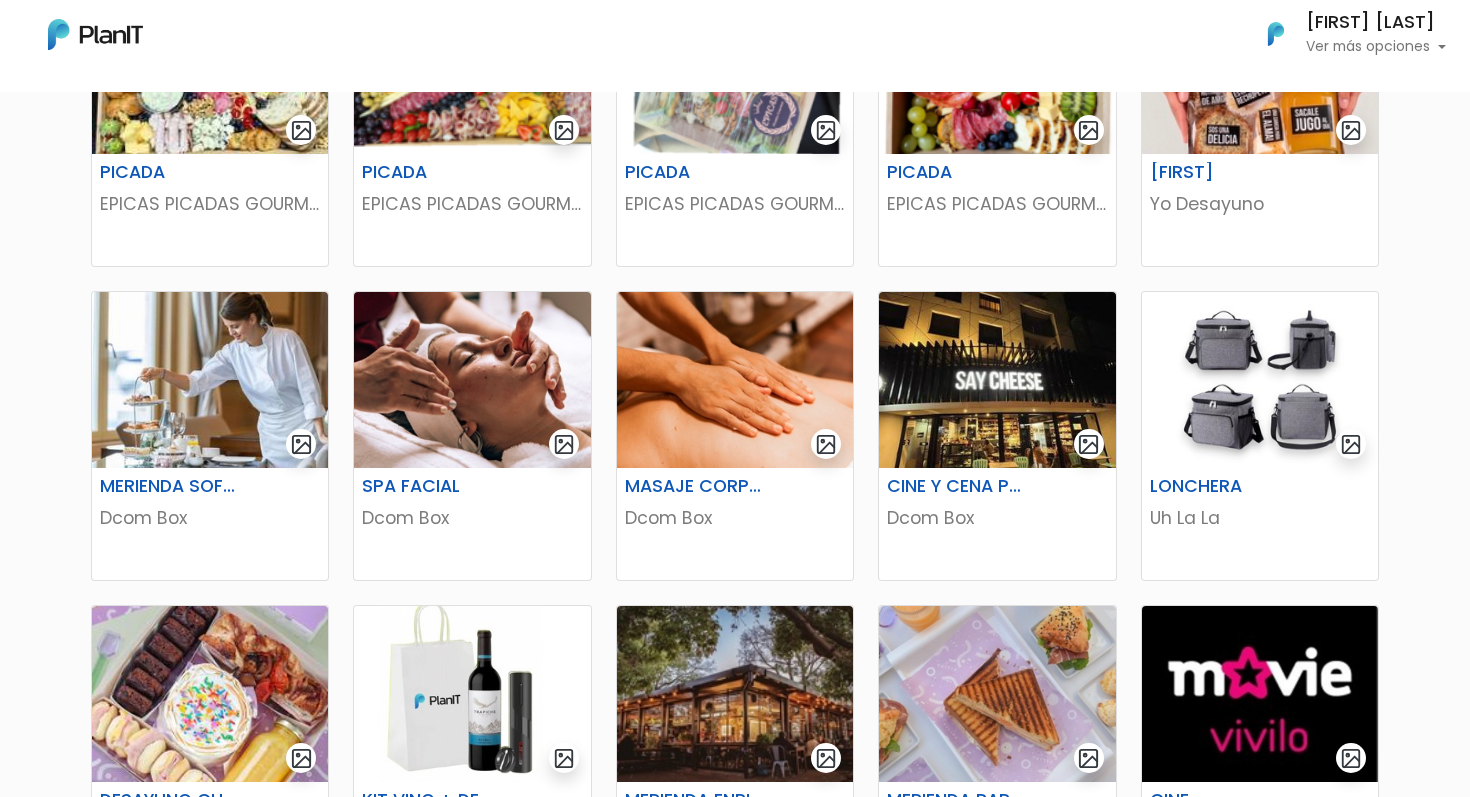 click on "MASAJE CORPORAL
Dcom Box" at bounding box center (735, 436) 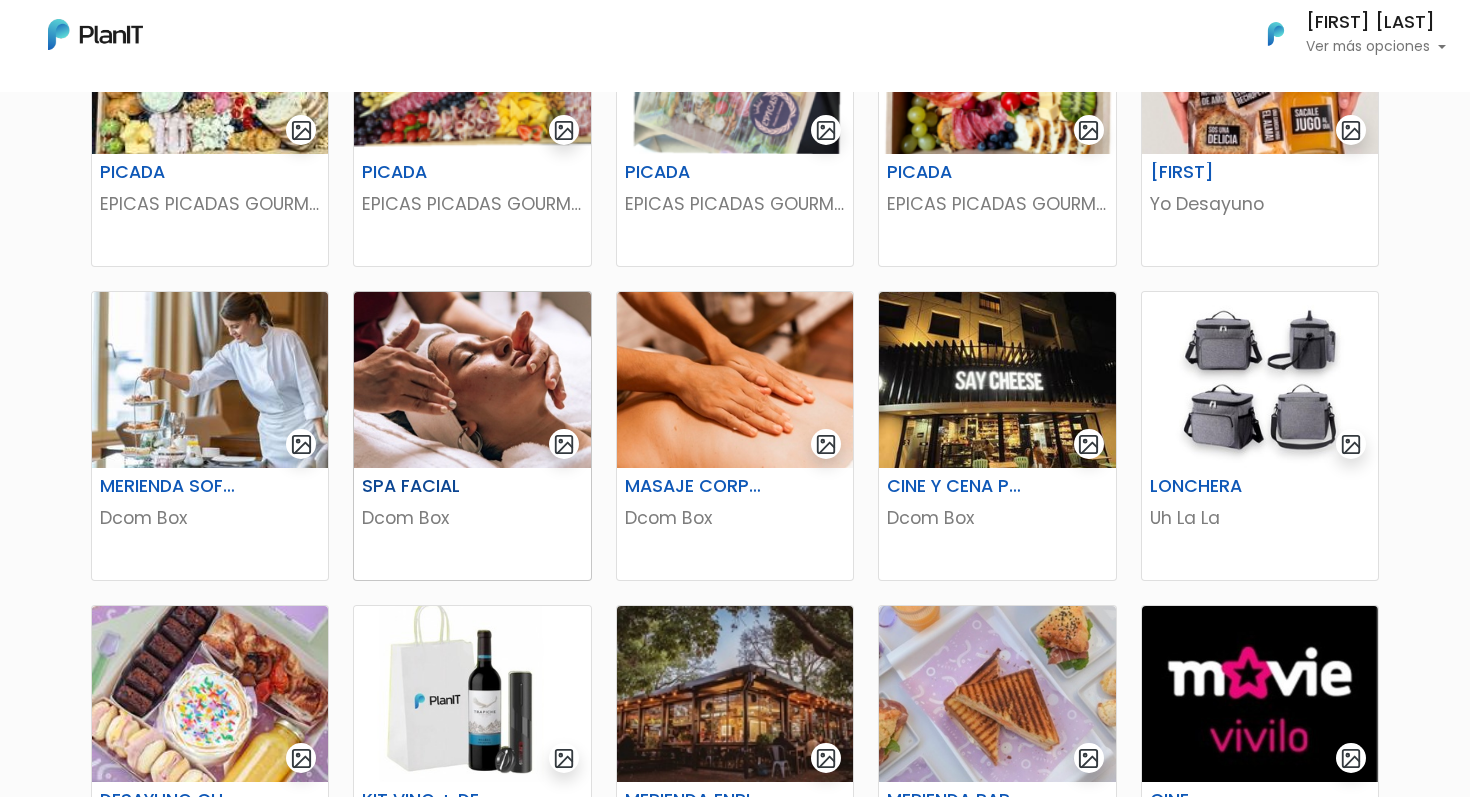 scroll, scrollTop: 607, scrollLeft: 0, axis: vertical 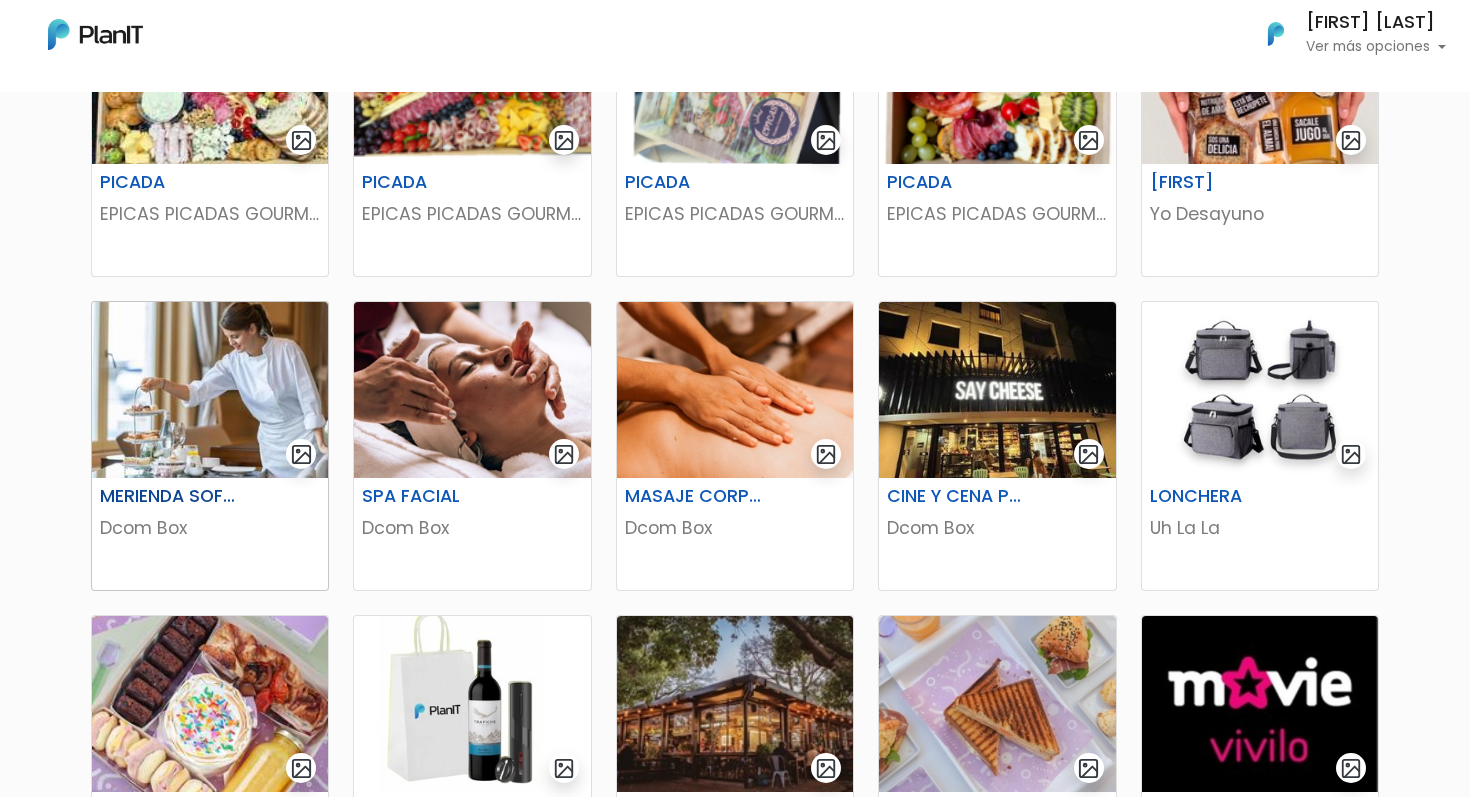 click on "MERIENDA SOFITEL" at bounding box center [169, 496] 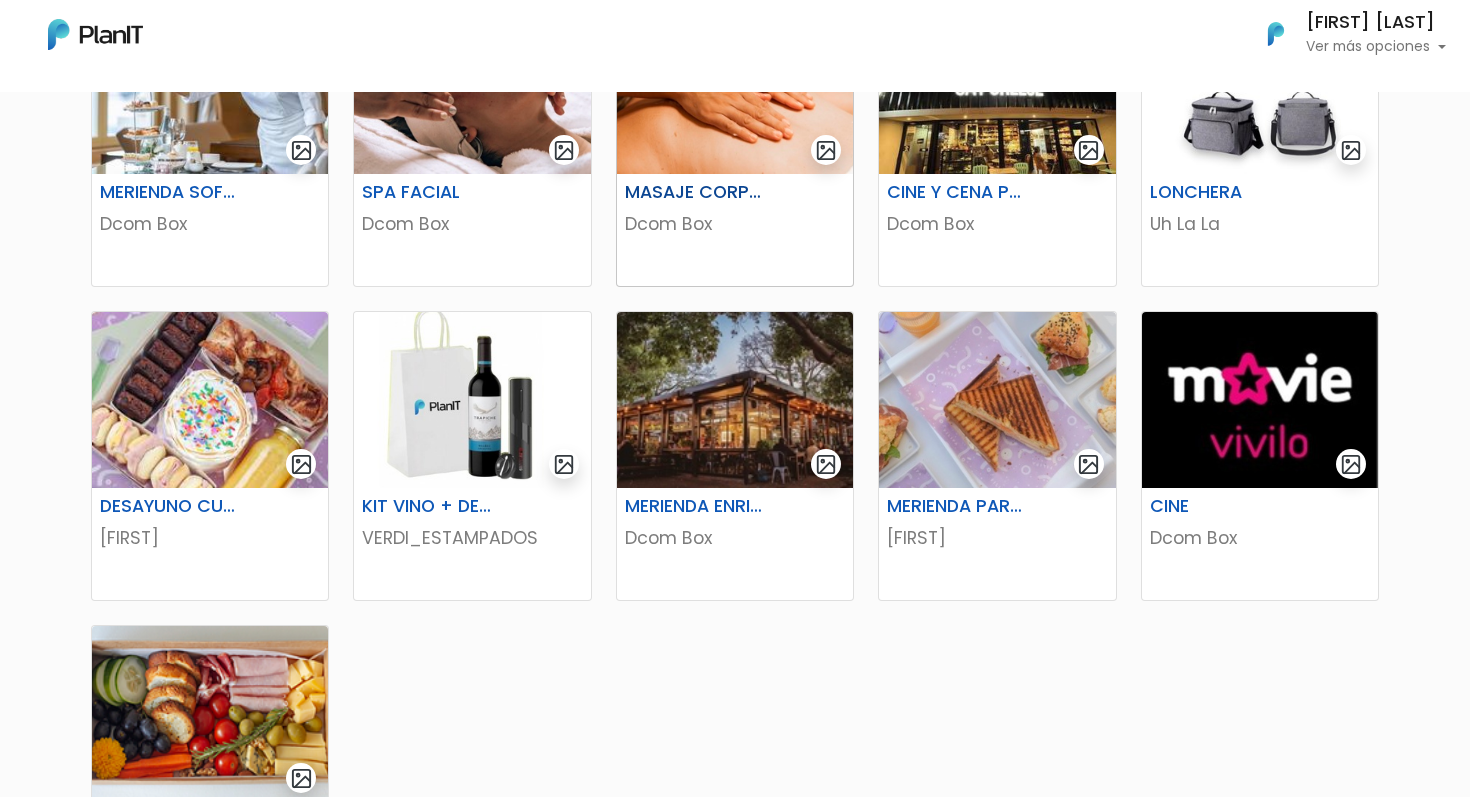 scroll, scrollTop: 914, scrollLeft: 0, axis: vertical 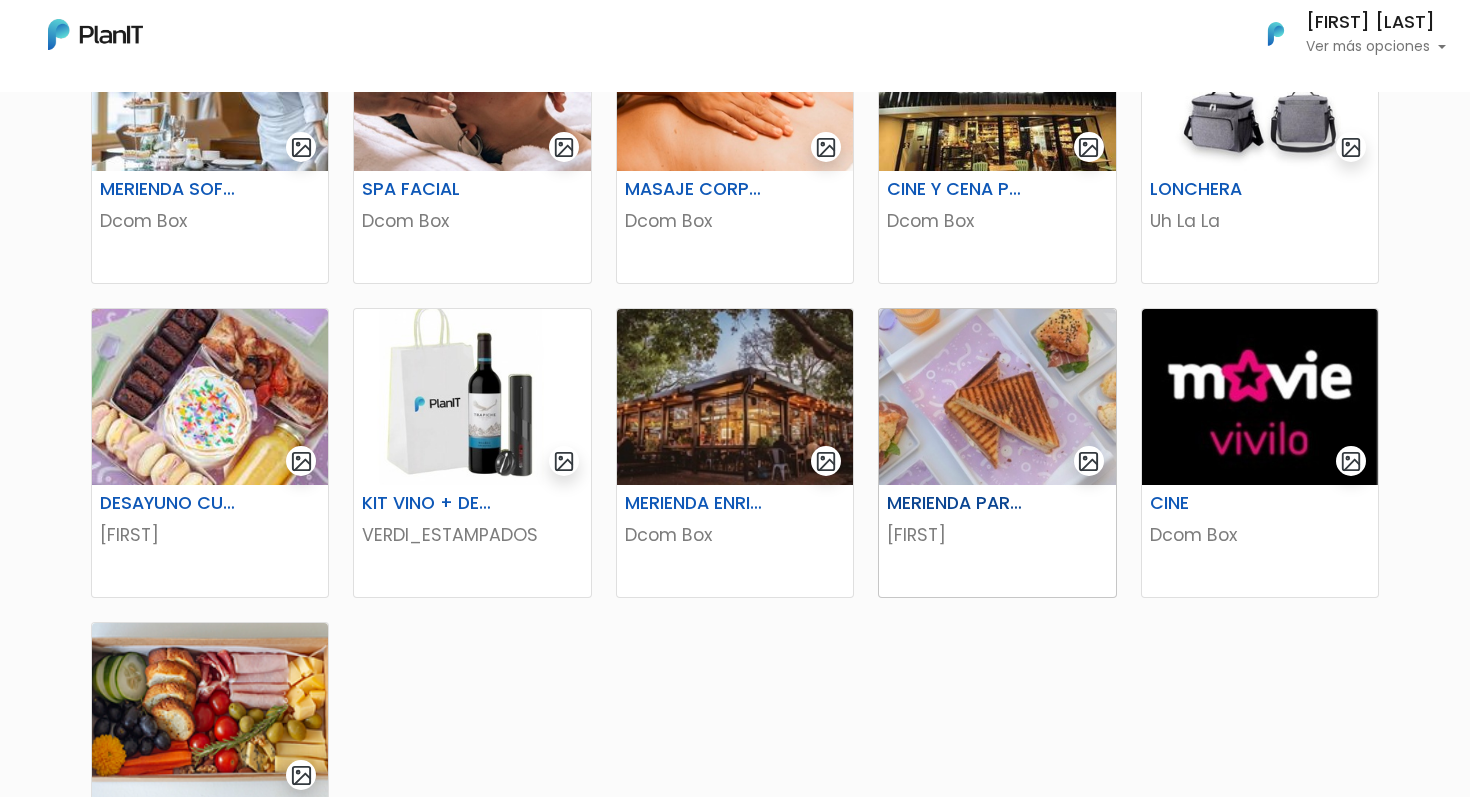 click on "MERIENDA PARA 2" at bounding box center (956, 503) 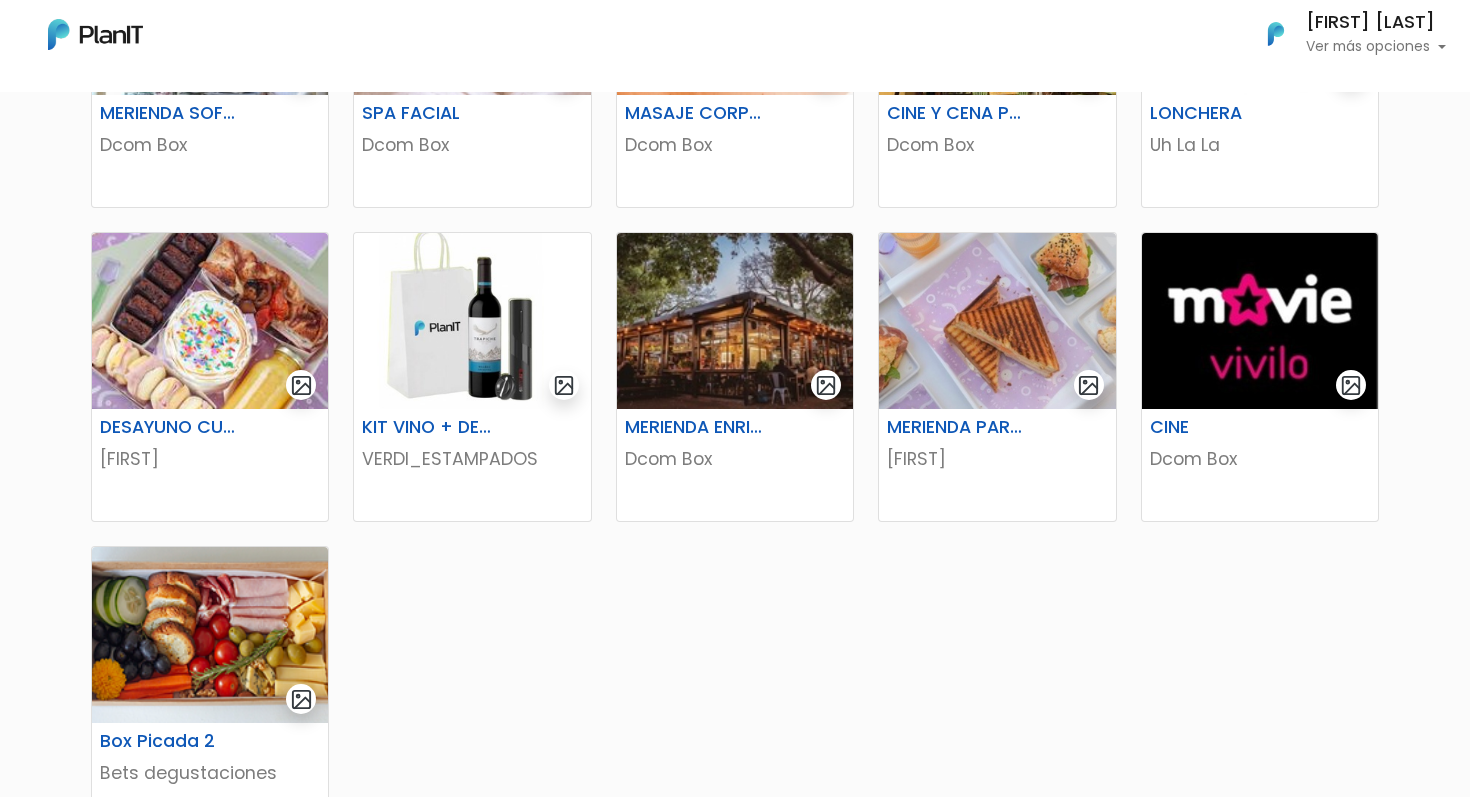 scroll, scrollTop: 1031, scrollLeft: 0, axis: vertical 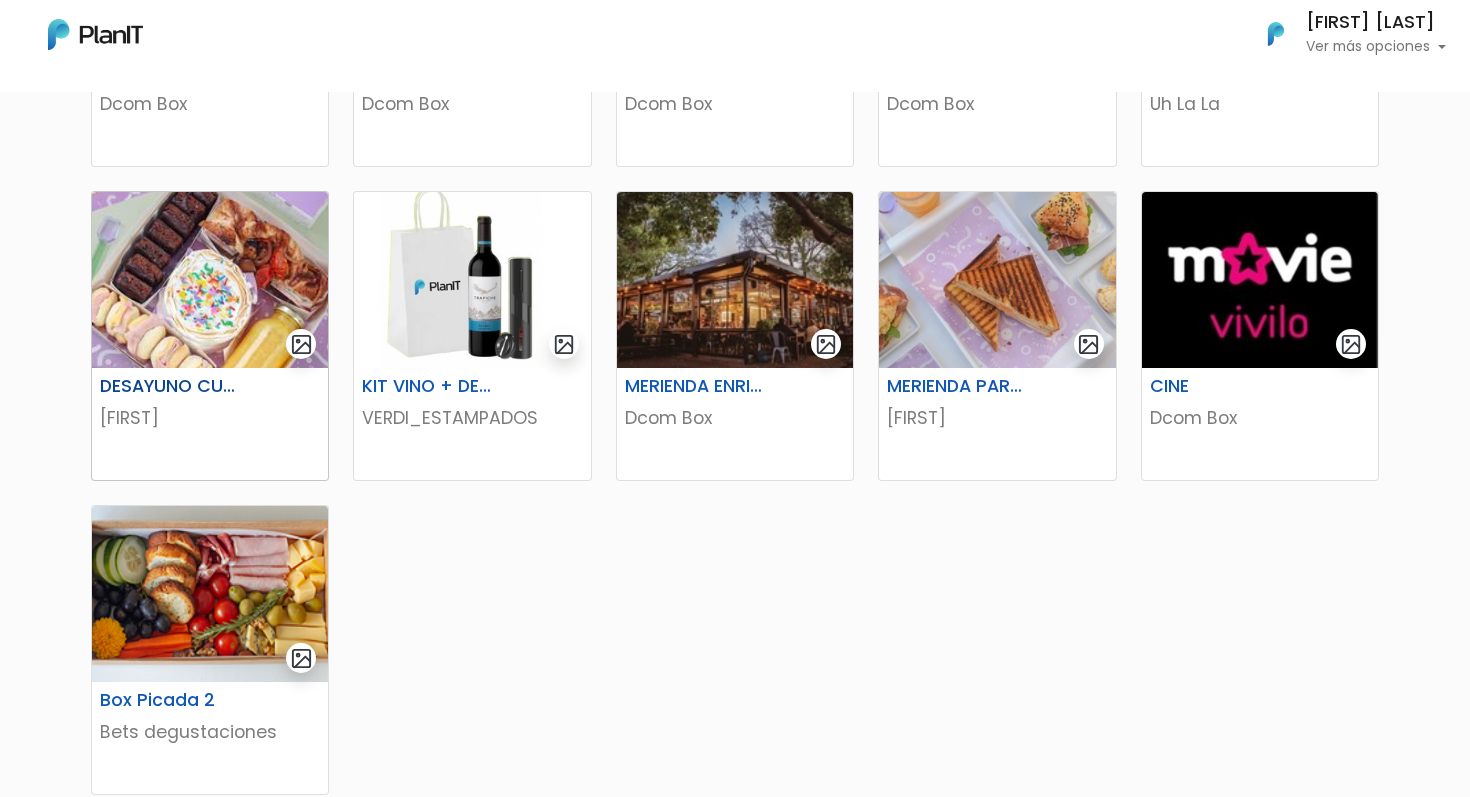 click on "DESAYUNO CUMPLE PARA 1" at bounding box center [169, 386] 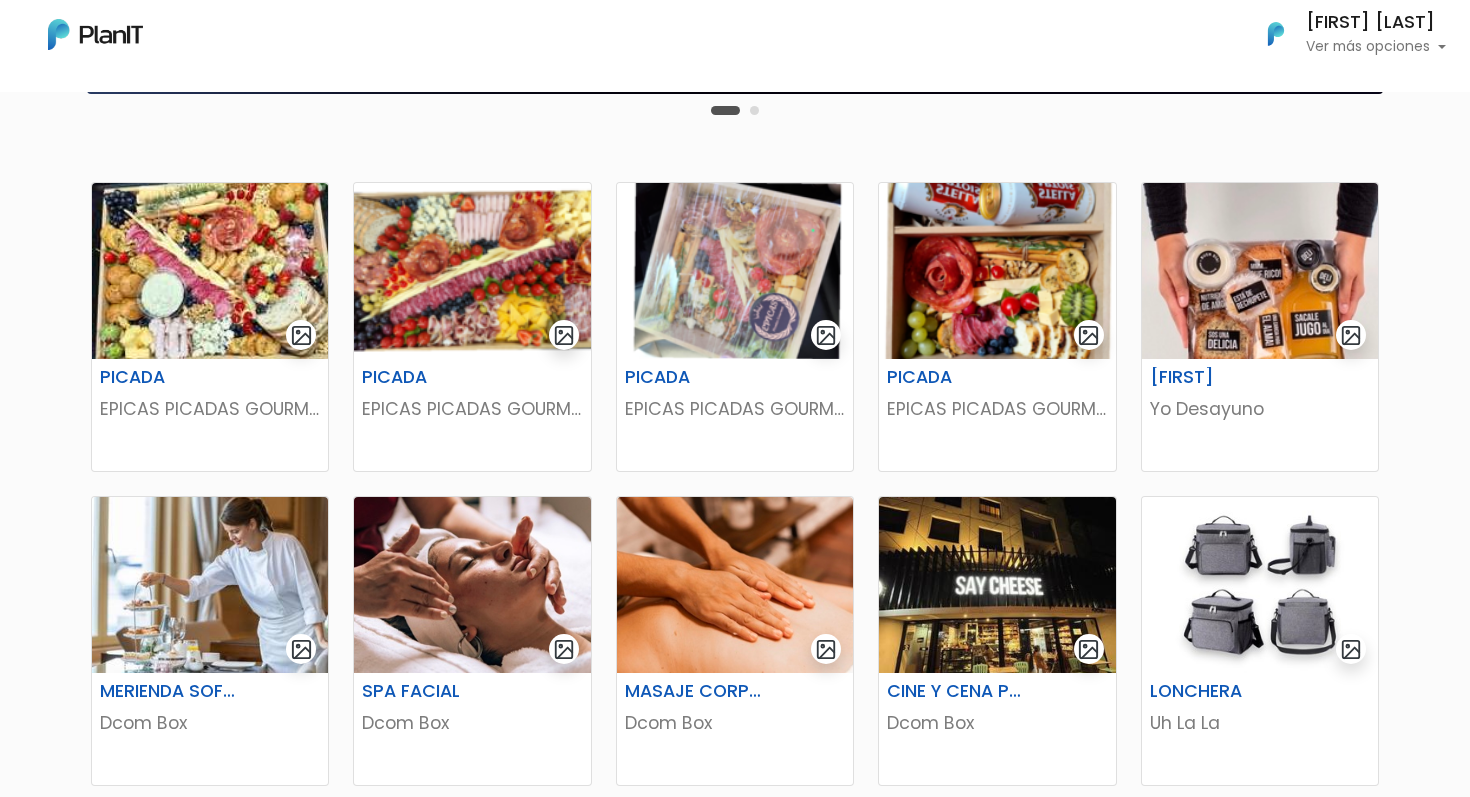 scroll, scrollTop: 411, scrollLeft: 0, axis: vertical 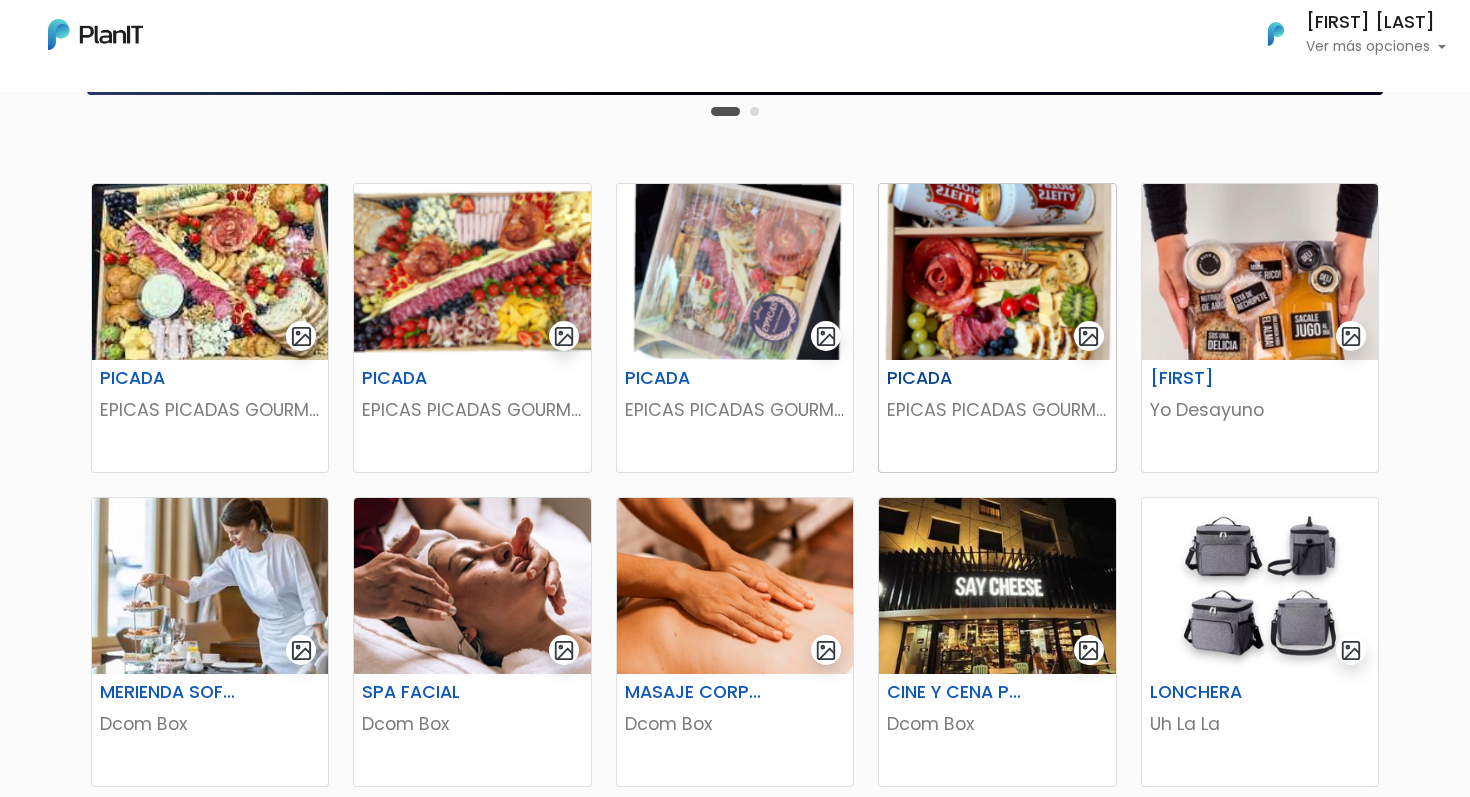 click at bounding box center (997, 272) 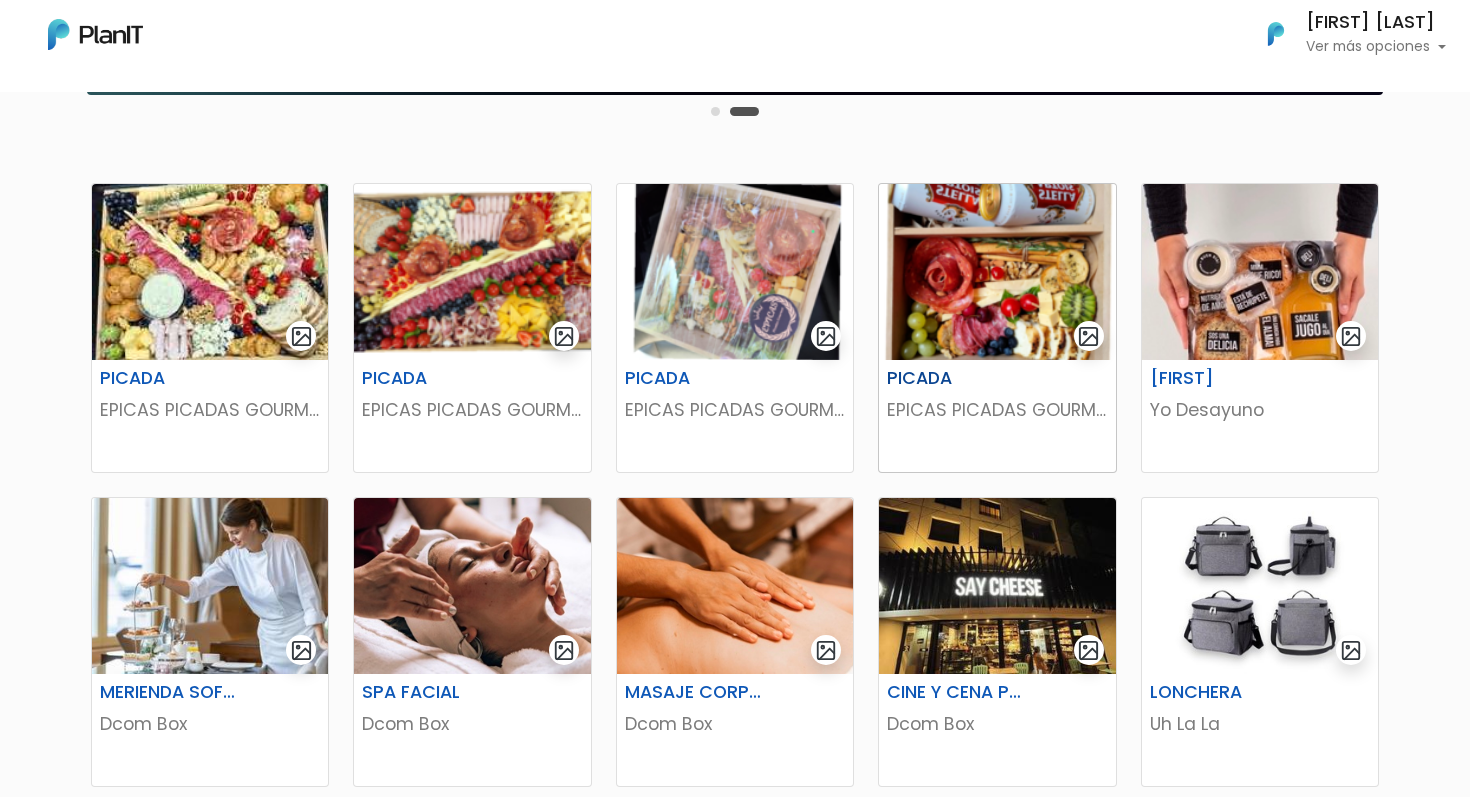 scroll, scrollTop: 359, scrollLeft: 0, axis: vertical 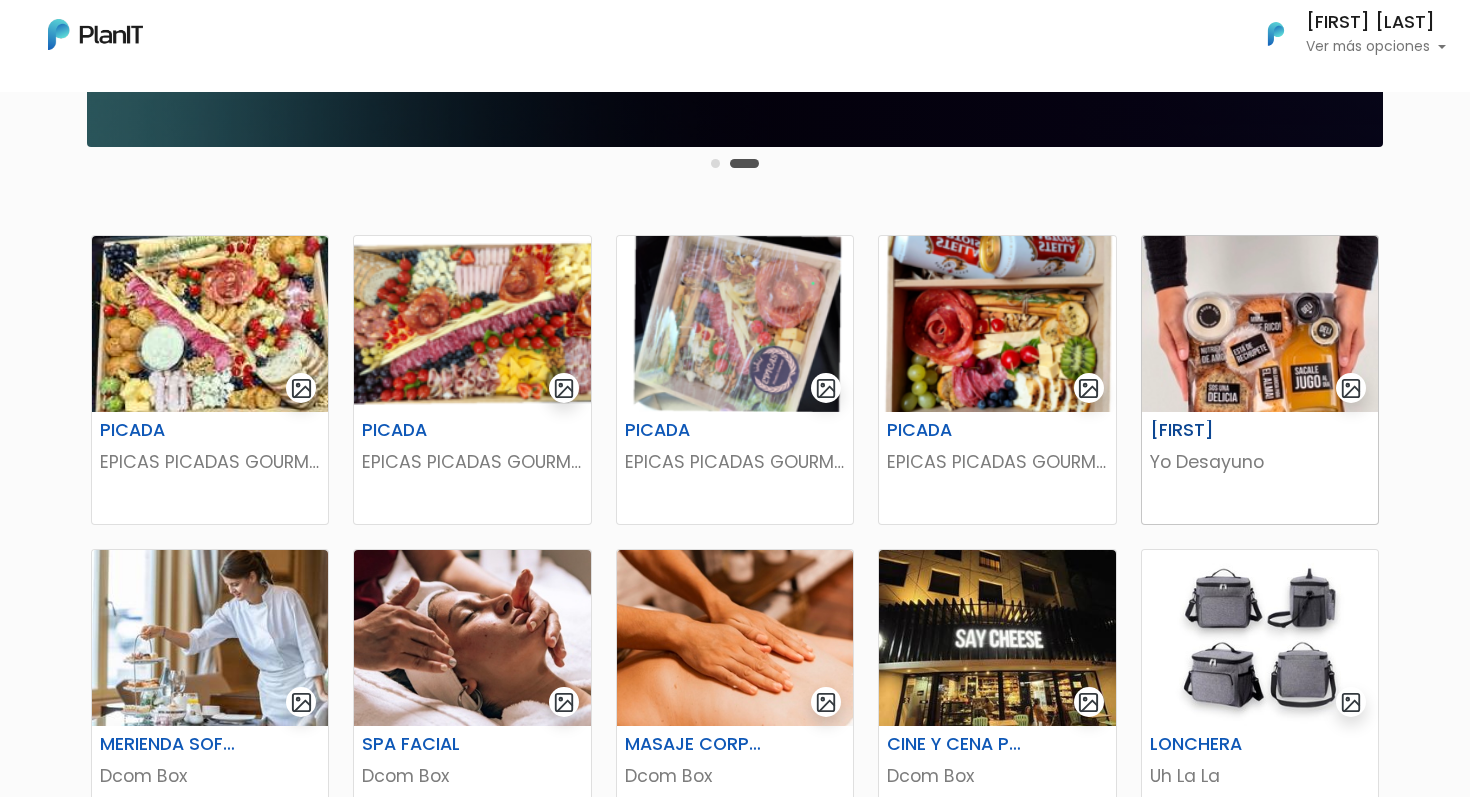 click at bounding box center [1260, 324] 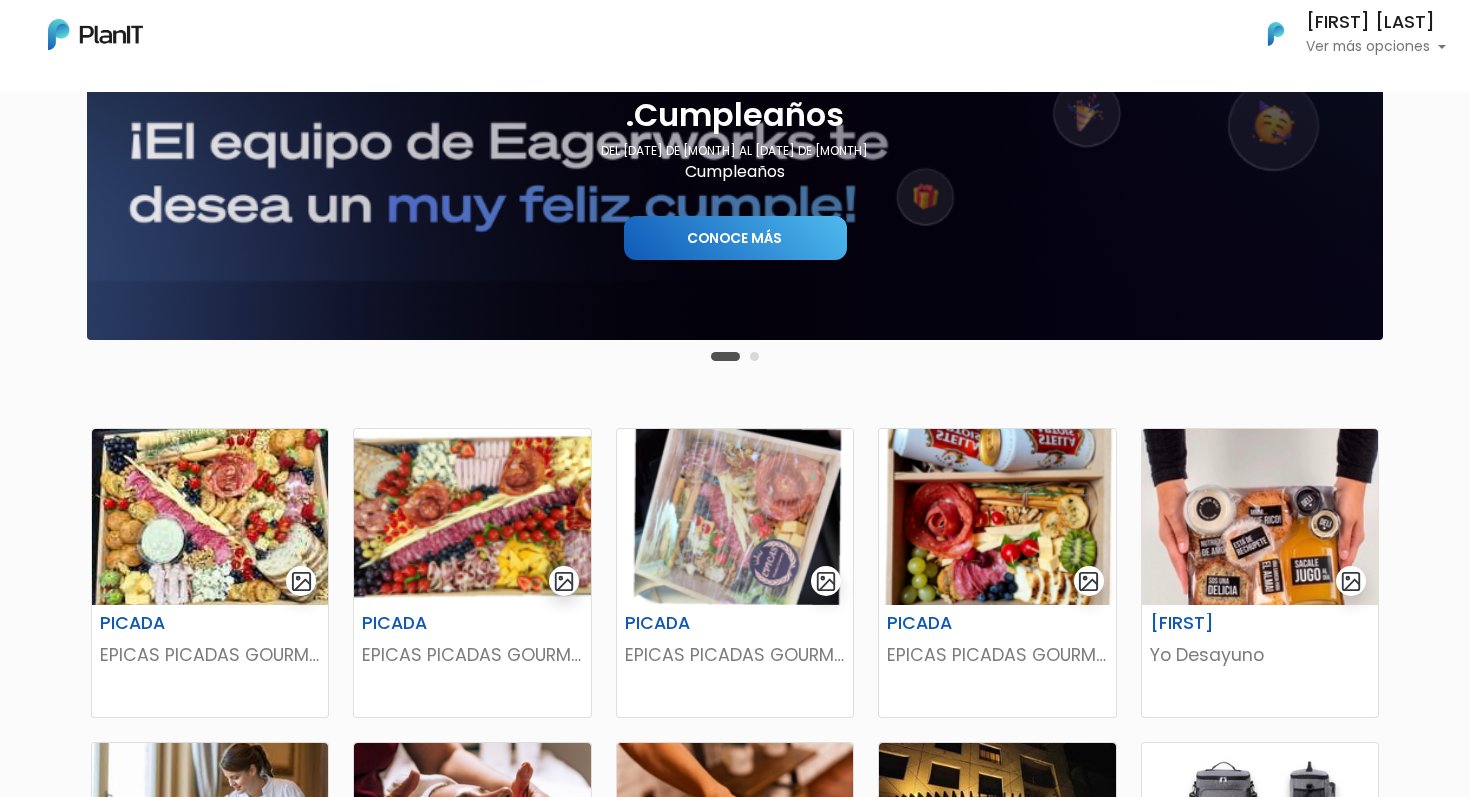 scroll, scrollTop: 0, scrollLeft: 0, axis: both 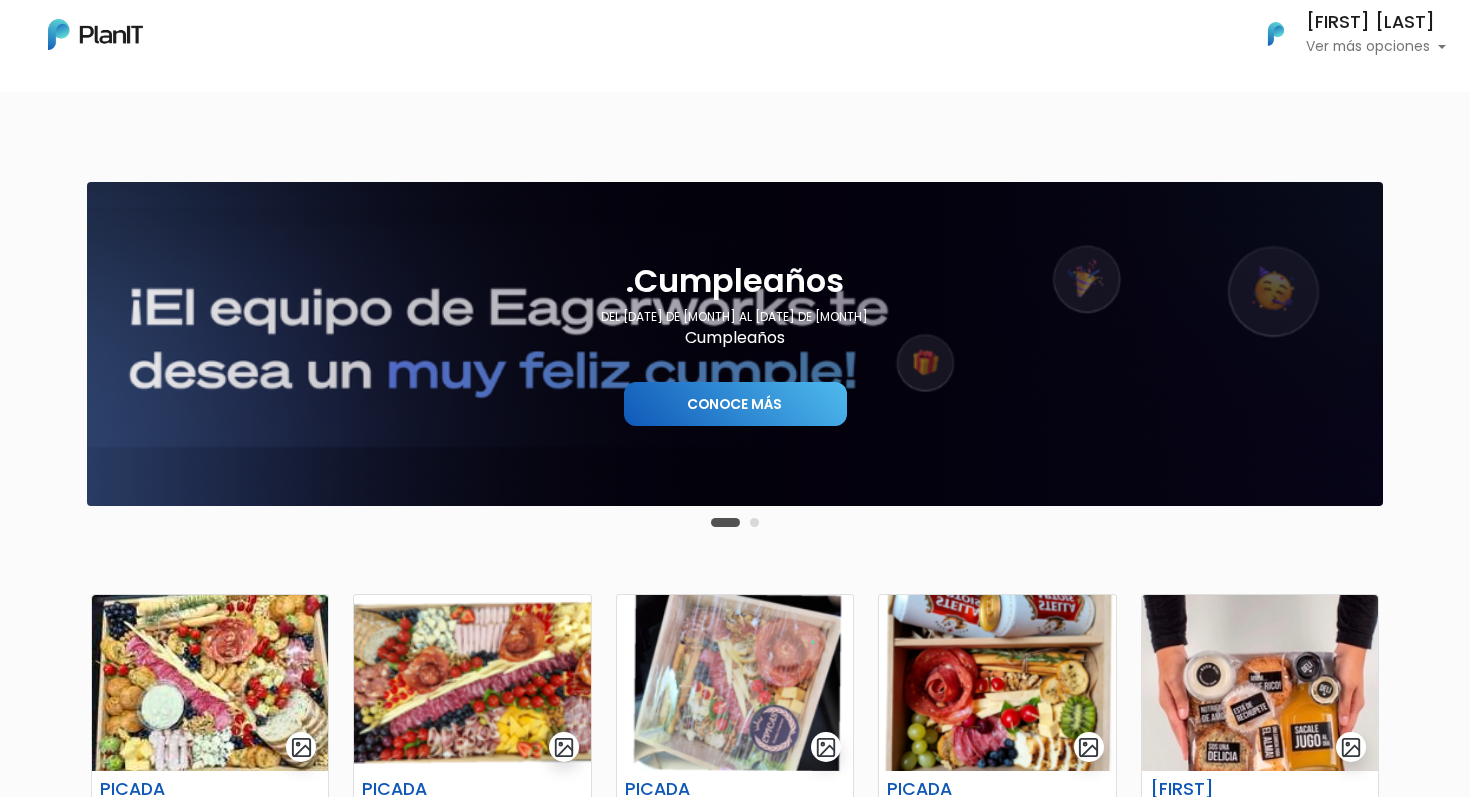 click on "Conoce más" at bounding box center (734, 404) 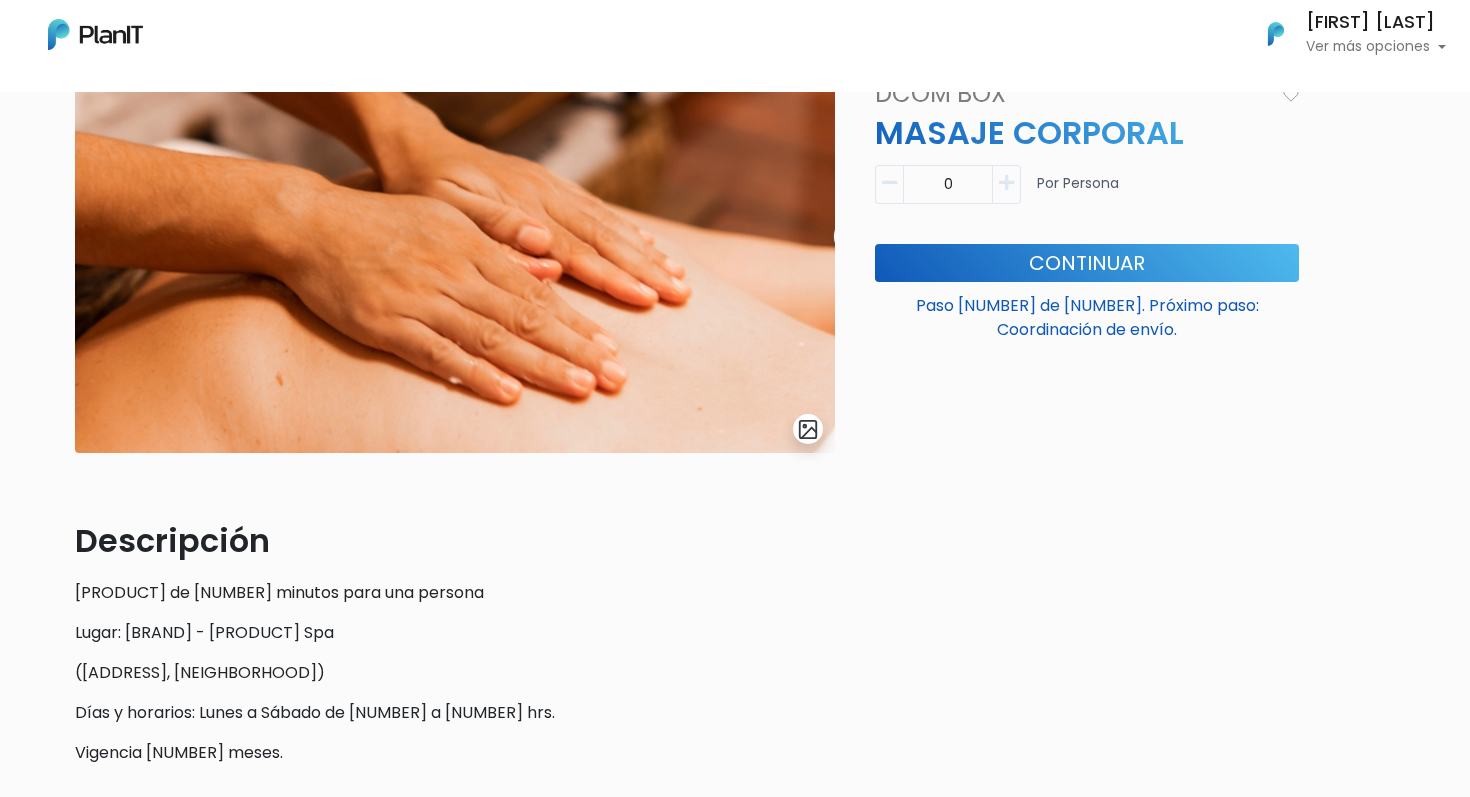 scroll, scrollTop: 196, scrollLeft: 0, axis: vertical 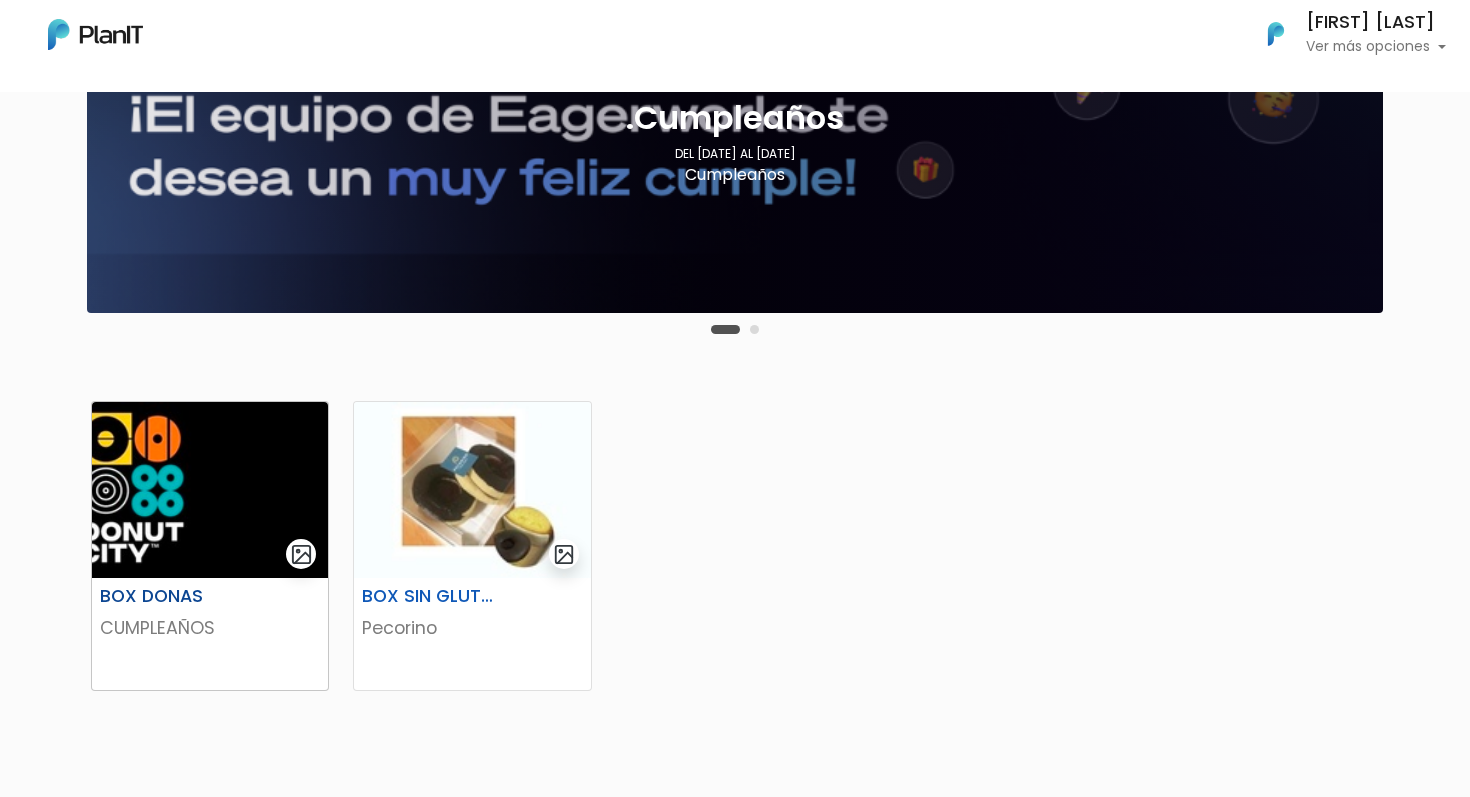 click at bounding box center (210, 490) 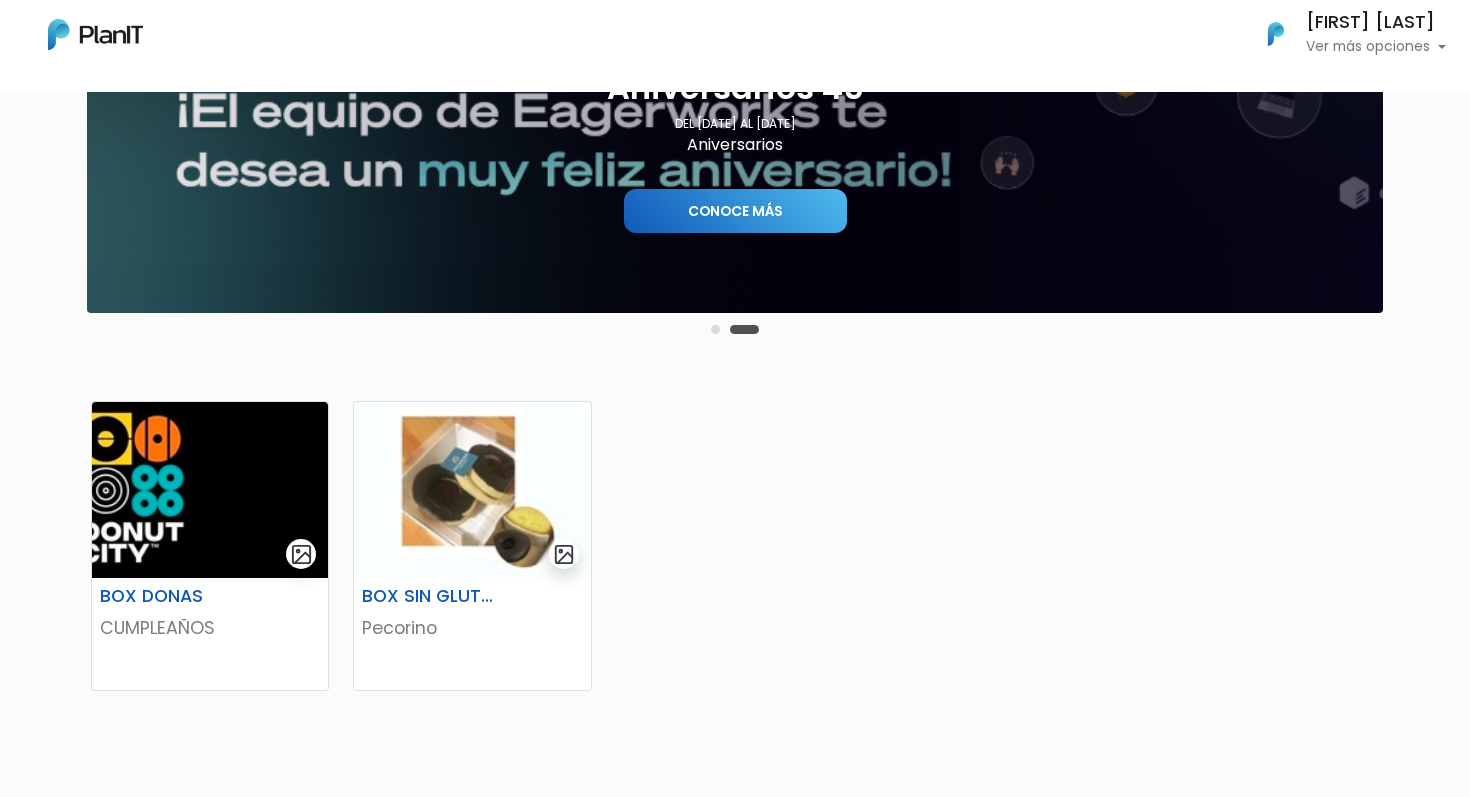 scroll, scrollTop: 159, scrollLeft: 0, axis: vertical 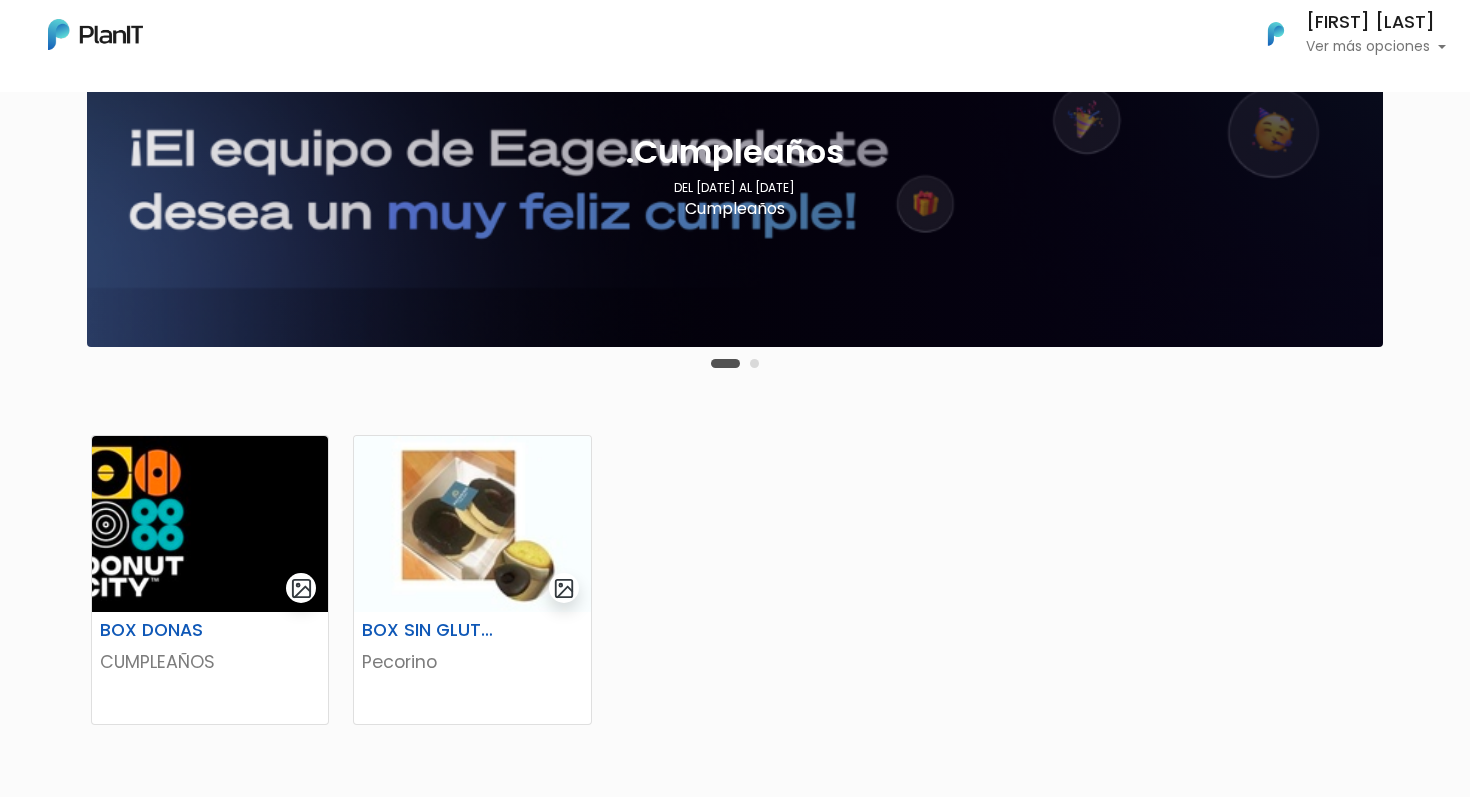 click at bounding box center [754, 363] 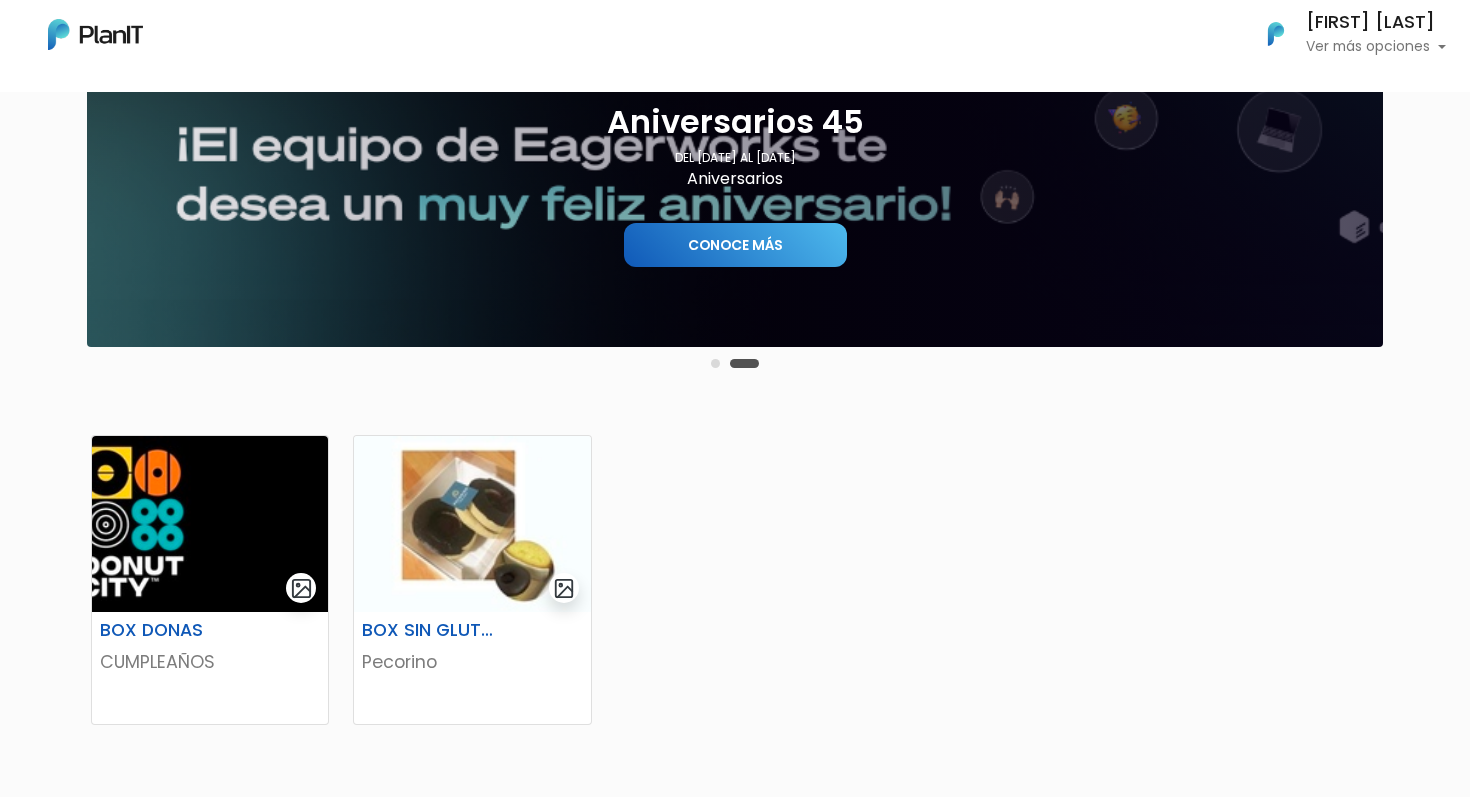 click on "Conoce más" at bounding box center (735, 245) 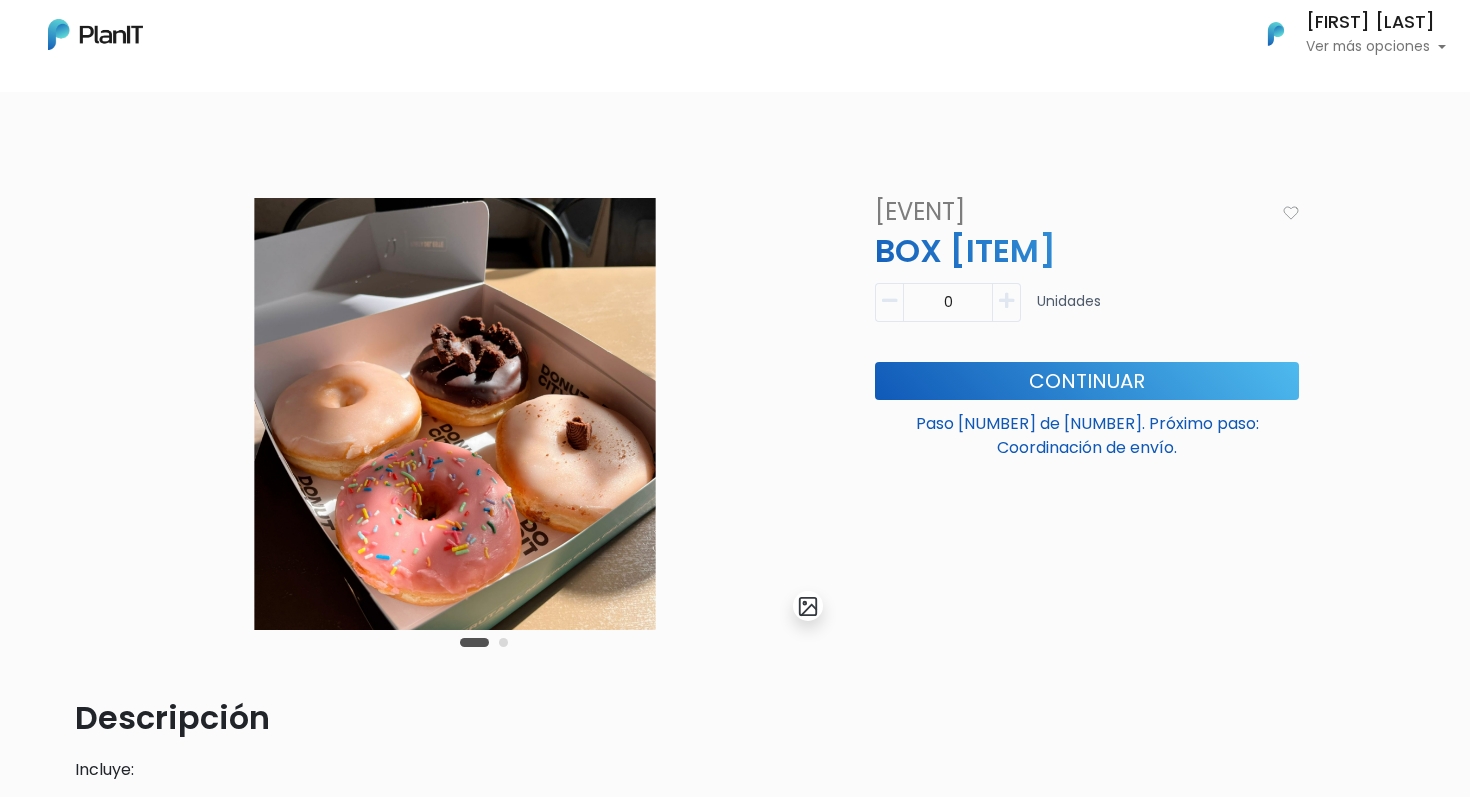 scroll, scrollTop: 0, scrollLeft: 0, axis: both 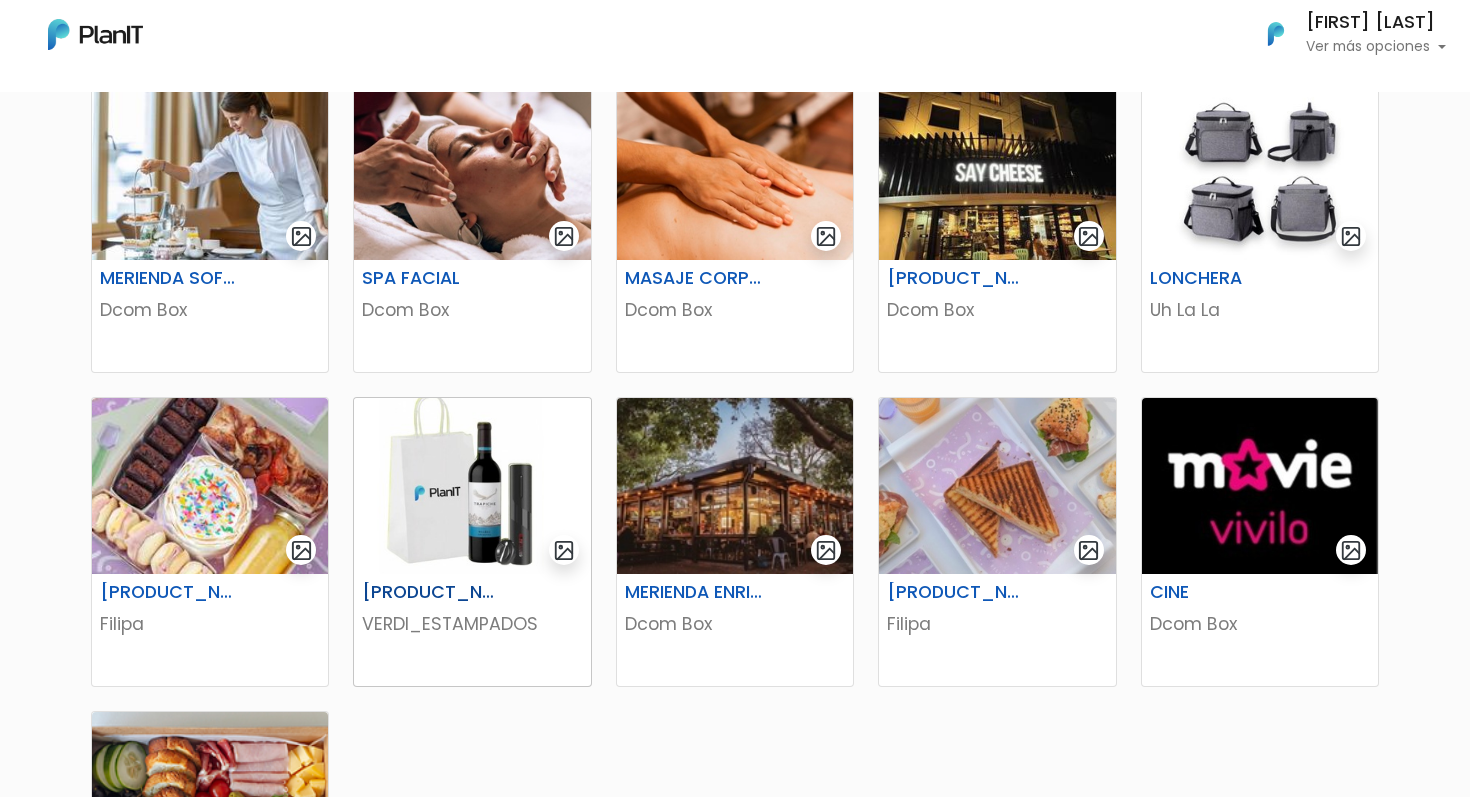 click on "KIT VINO + DESCORCHADOR" at bounding box center (431, 592) 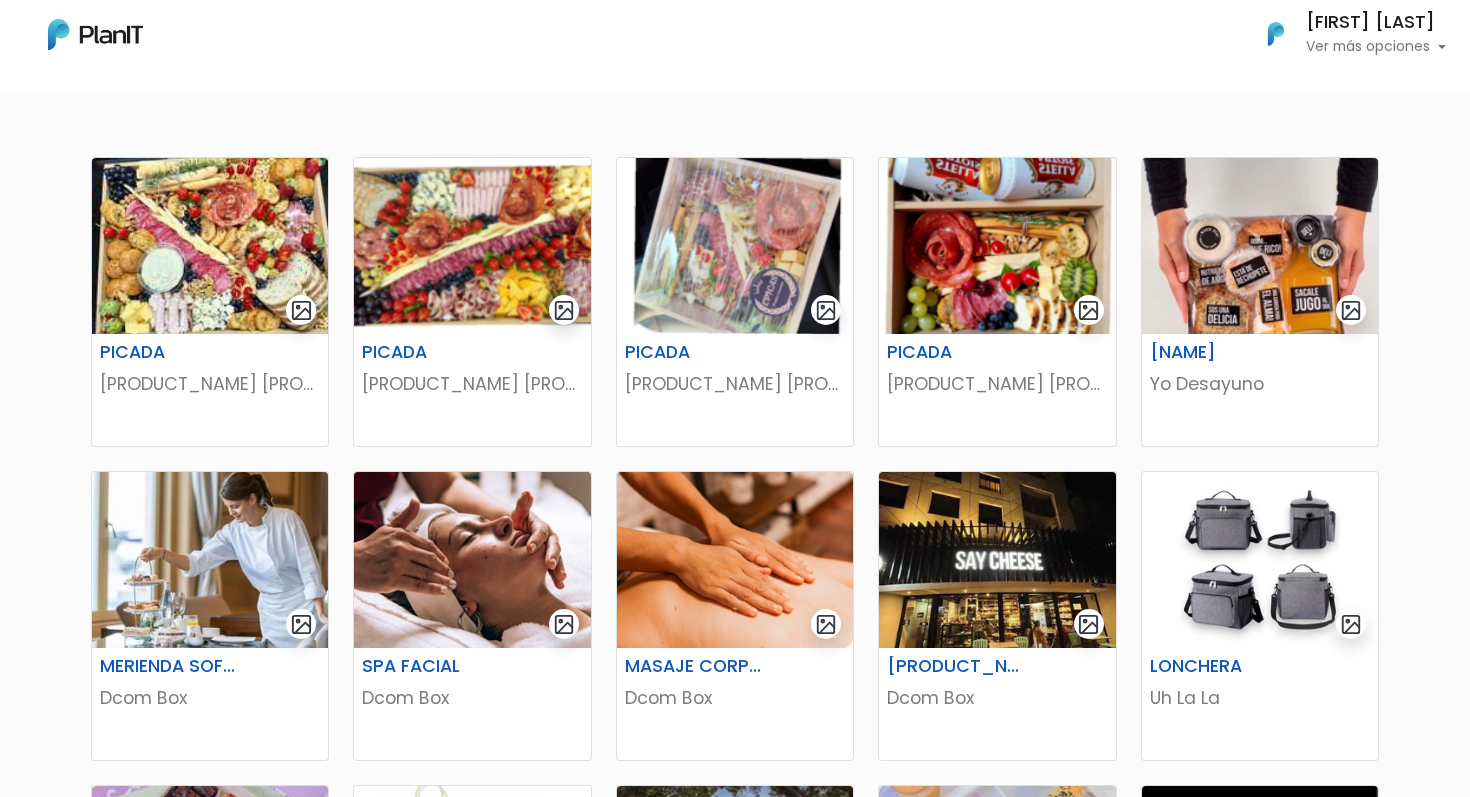 scroll, scrollTop: 436, scrollLeft: 0, axis: vertical 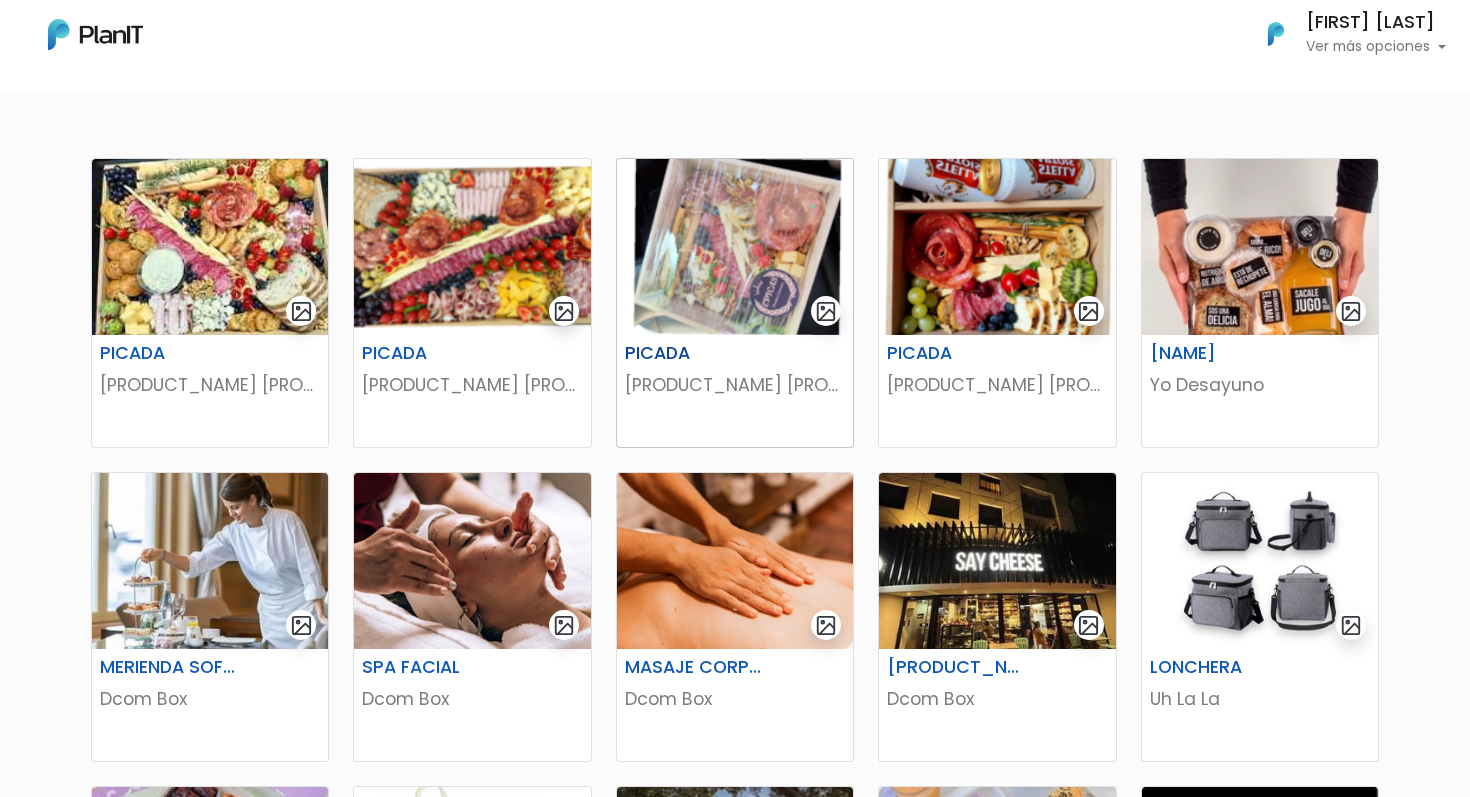 click on "PICADA" at bounding box center [694, 353] 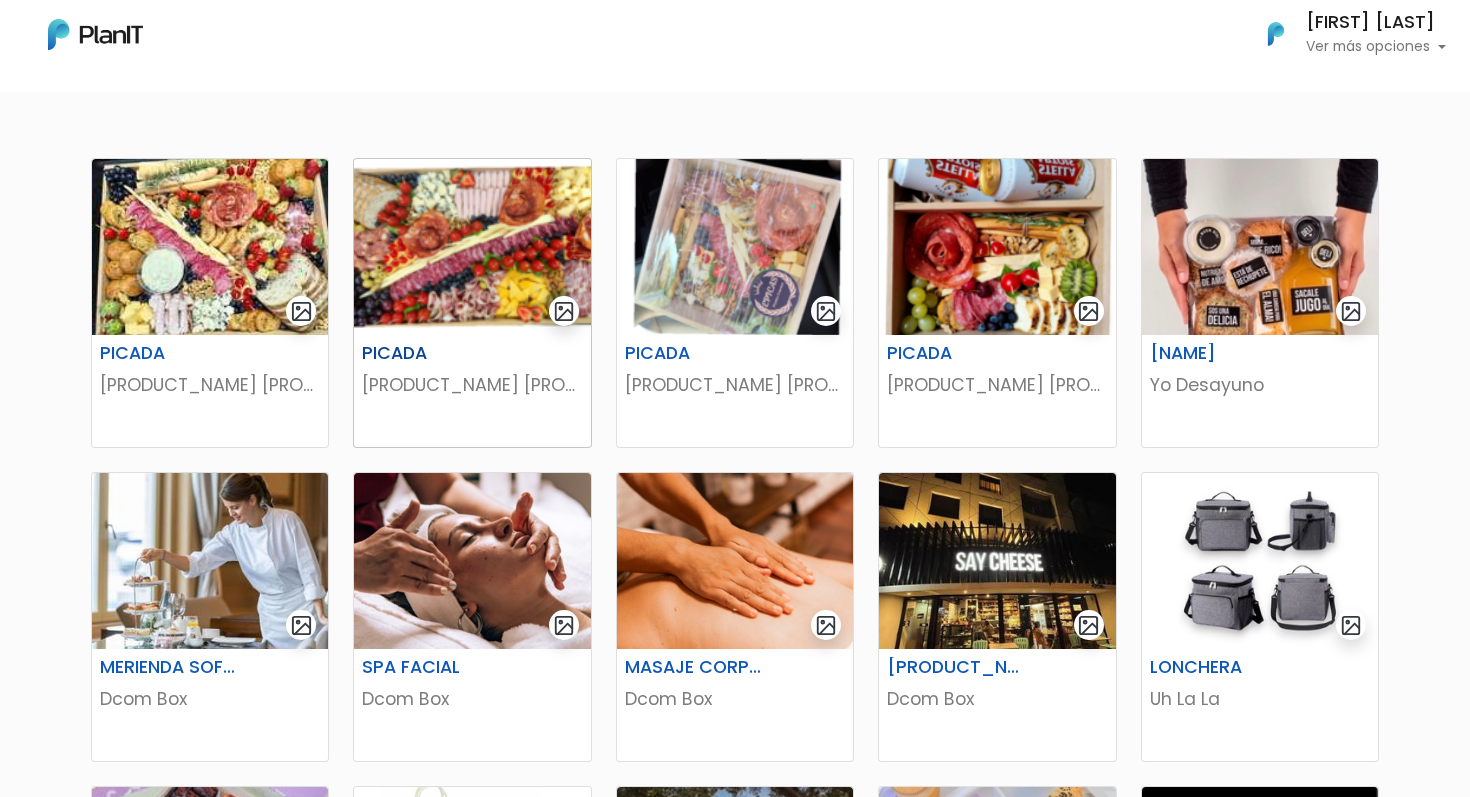 click on "PICADA" at bounding box center (431, 353) 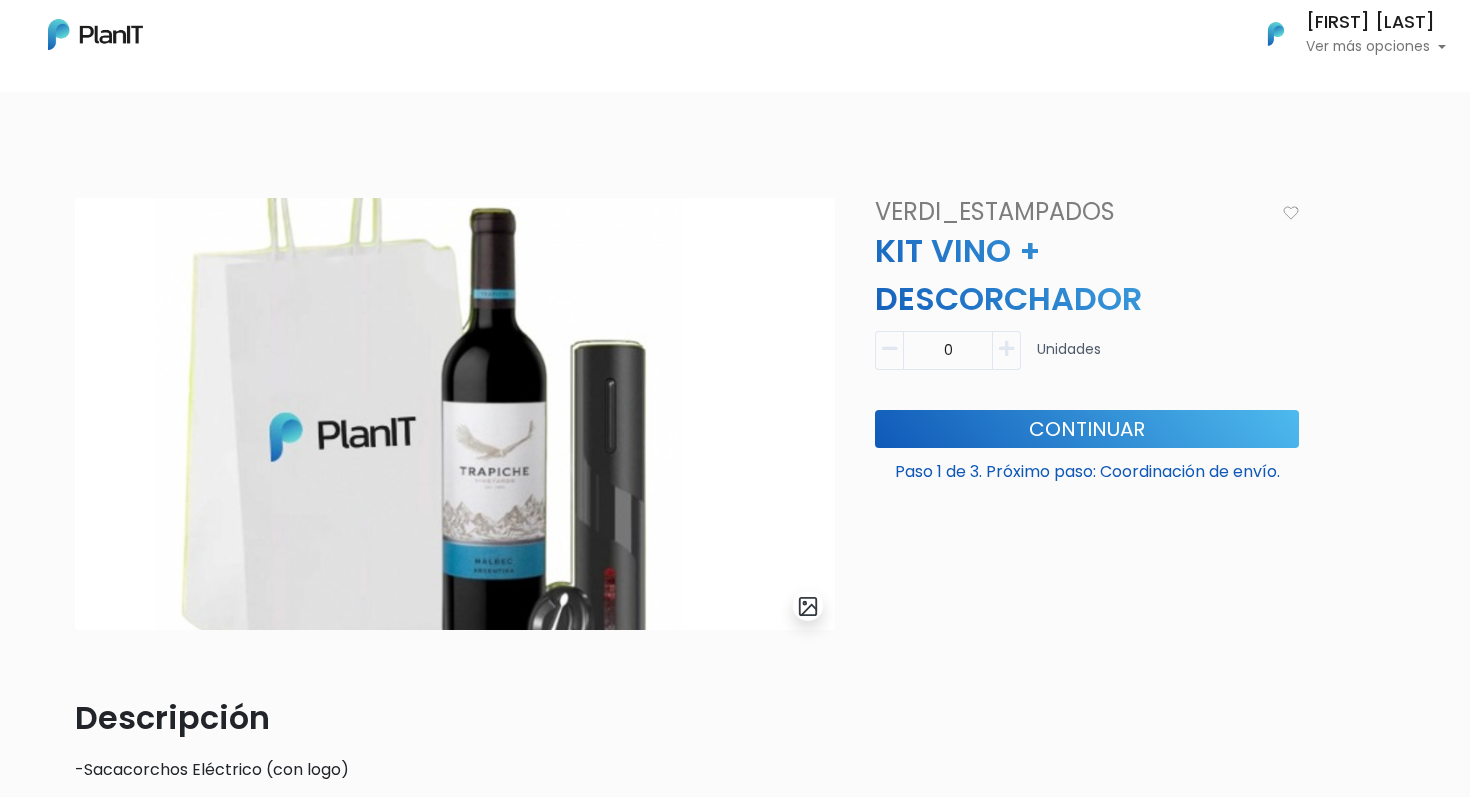 scroll, scrollTop: 0, scrollLeft: 0, axis: both 